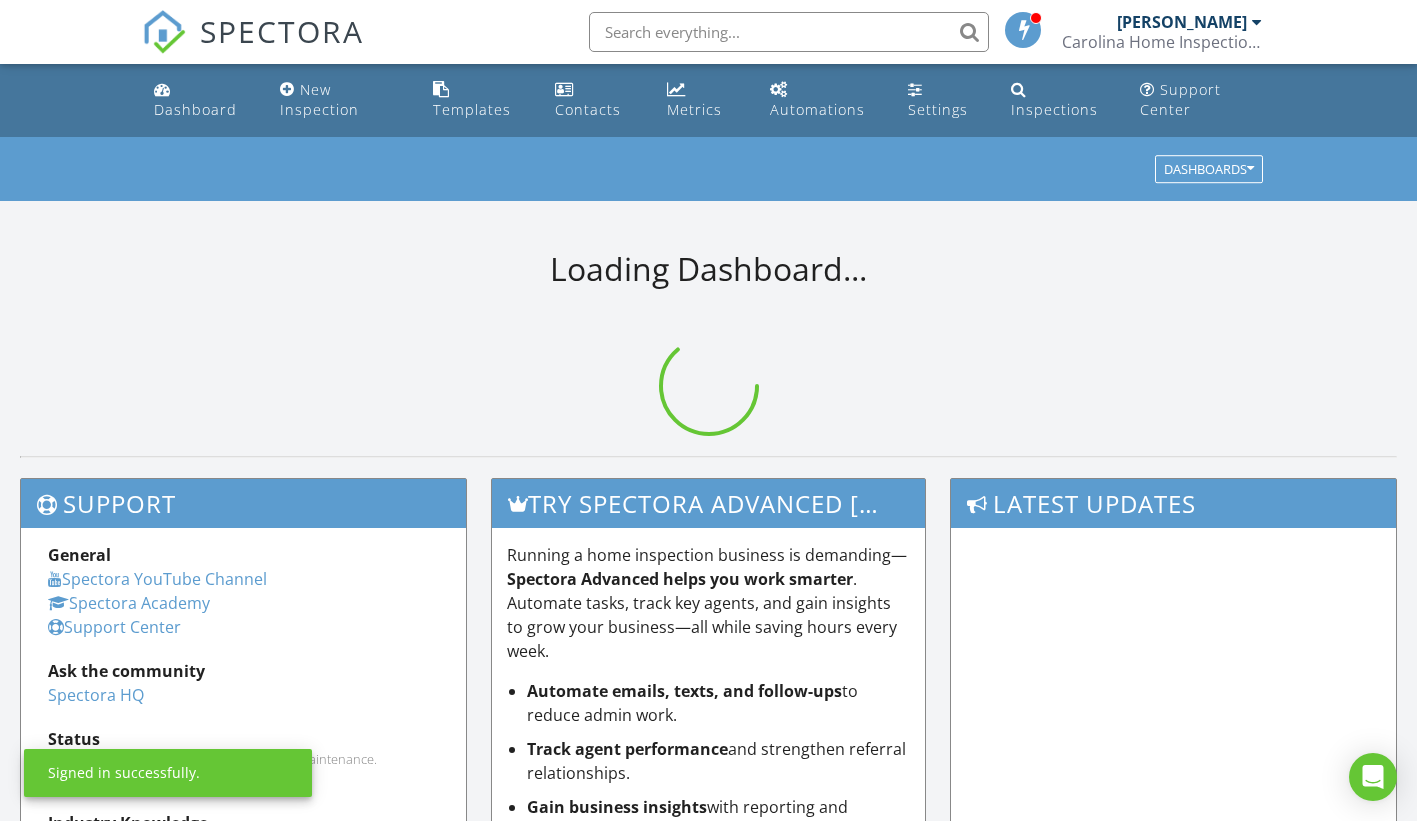scroll, scrollTop: 0, scrollLeft: 0, axis: both 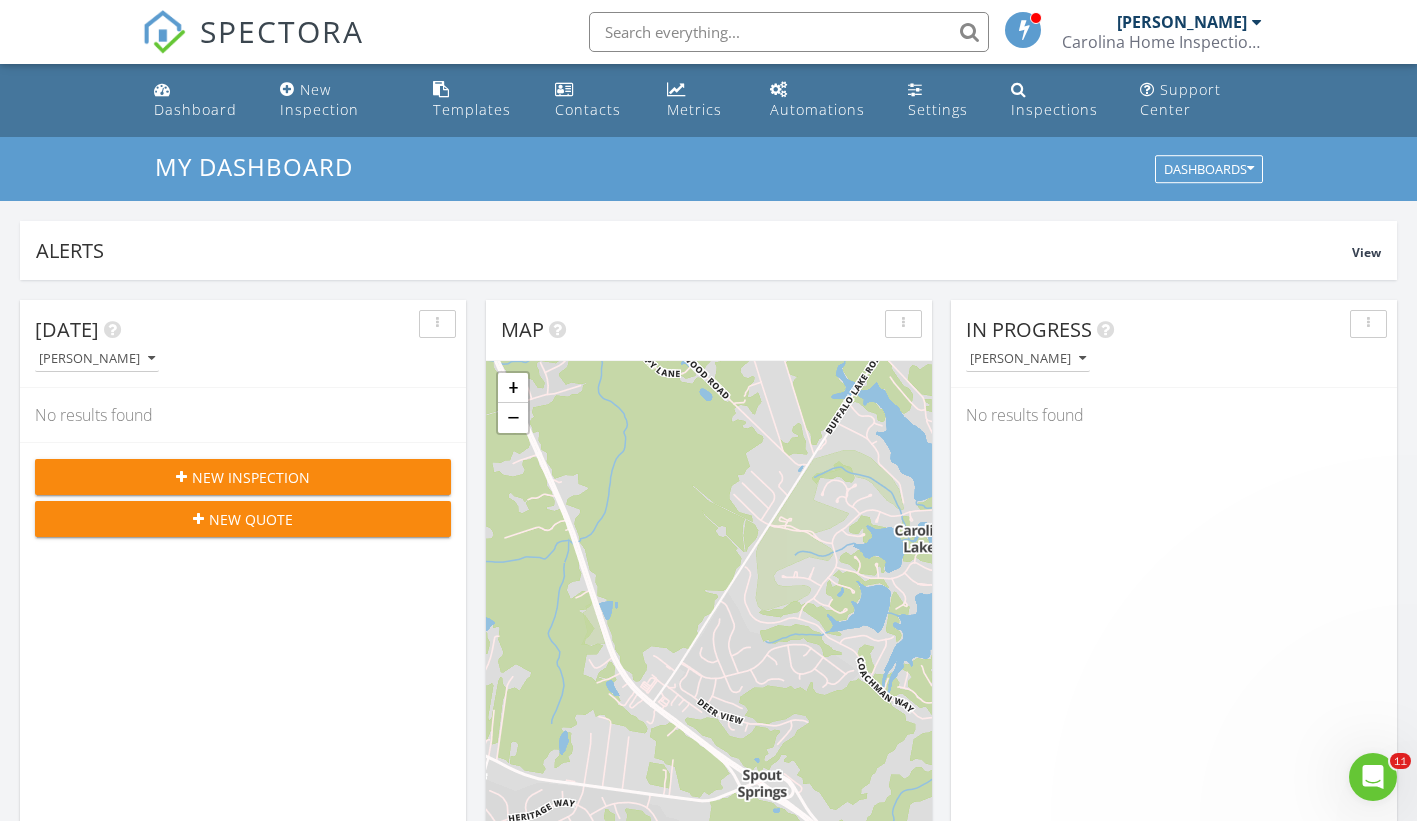 click on "New Inspection" at bounding box center (251, 477) 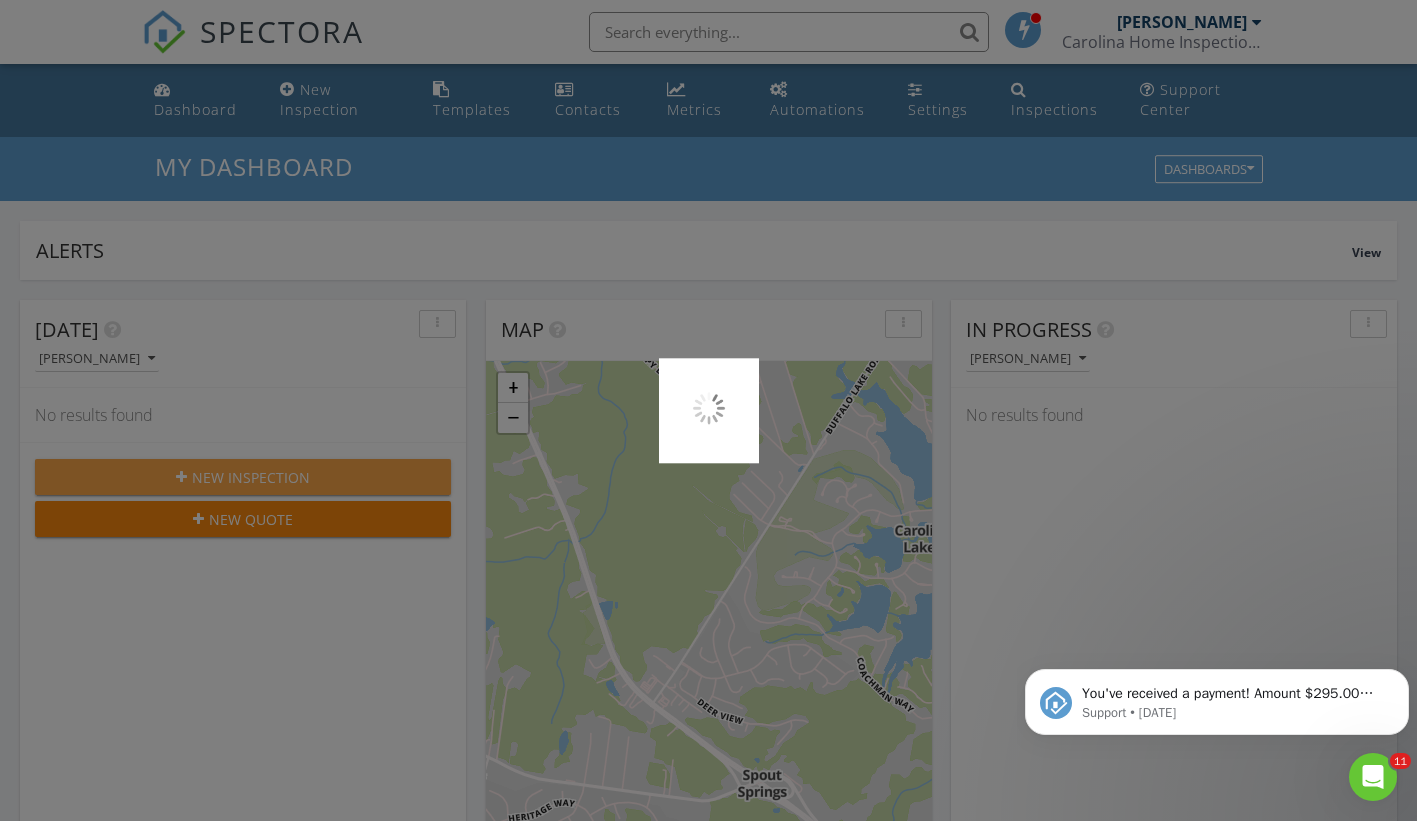 scroll, scrollTop: 0, scrollLeft: 0, axis: both 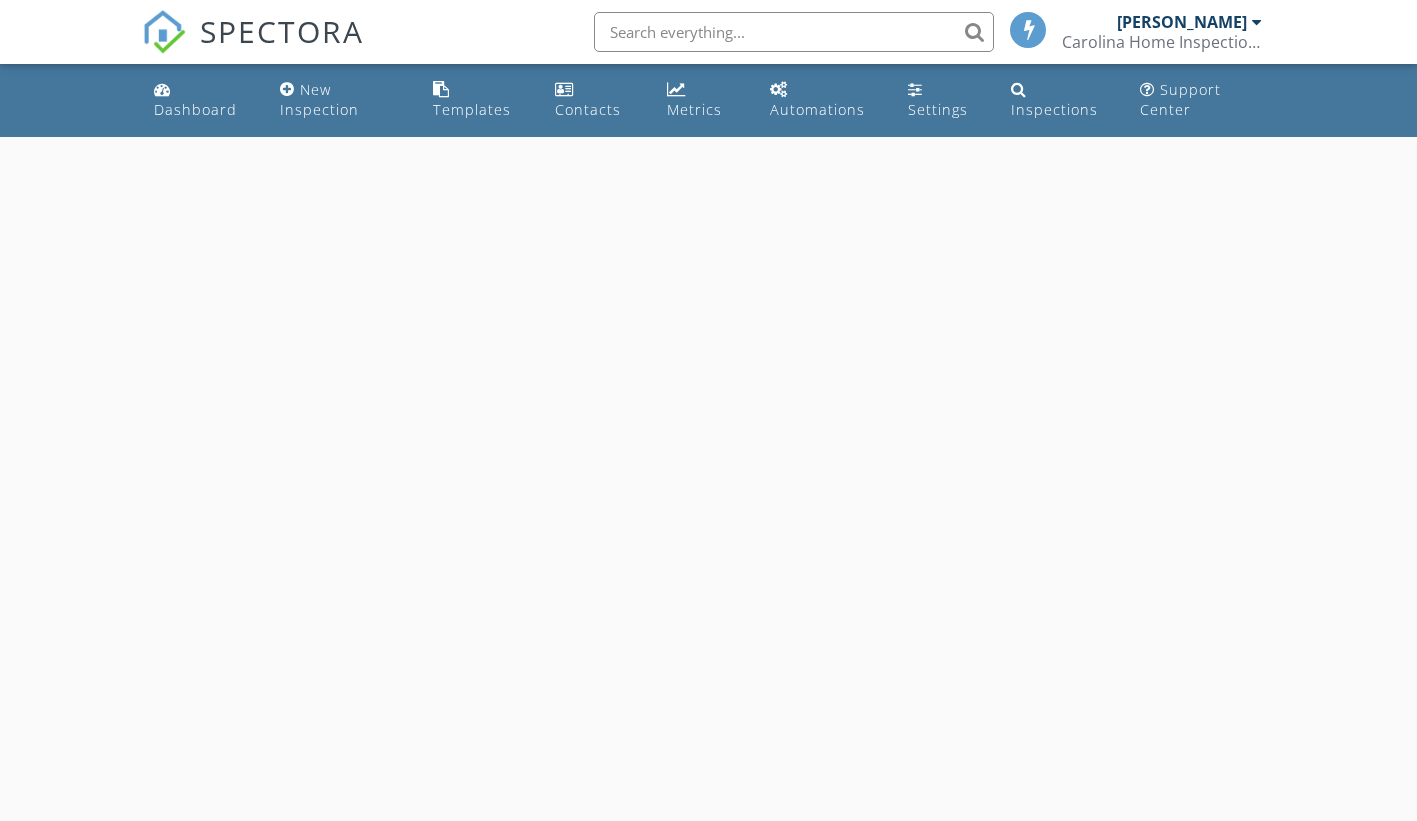 select on "6" 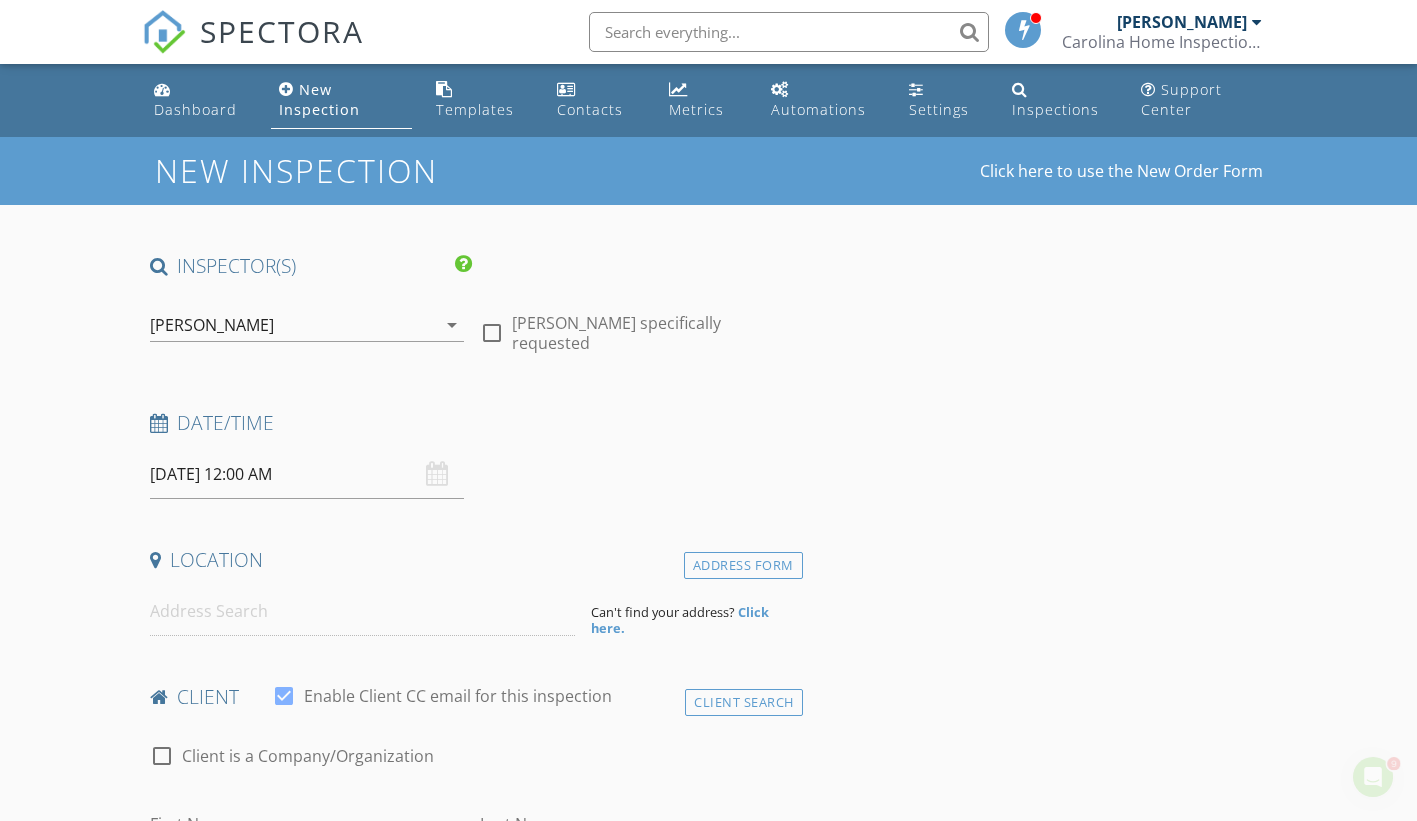 scroll, scrollTop: 0, scrollLeft: 0, axis: both 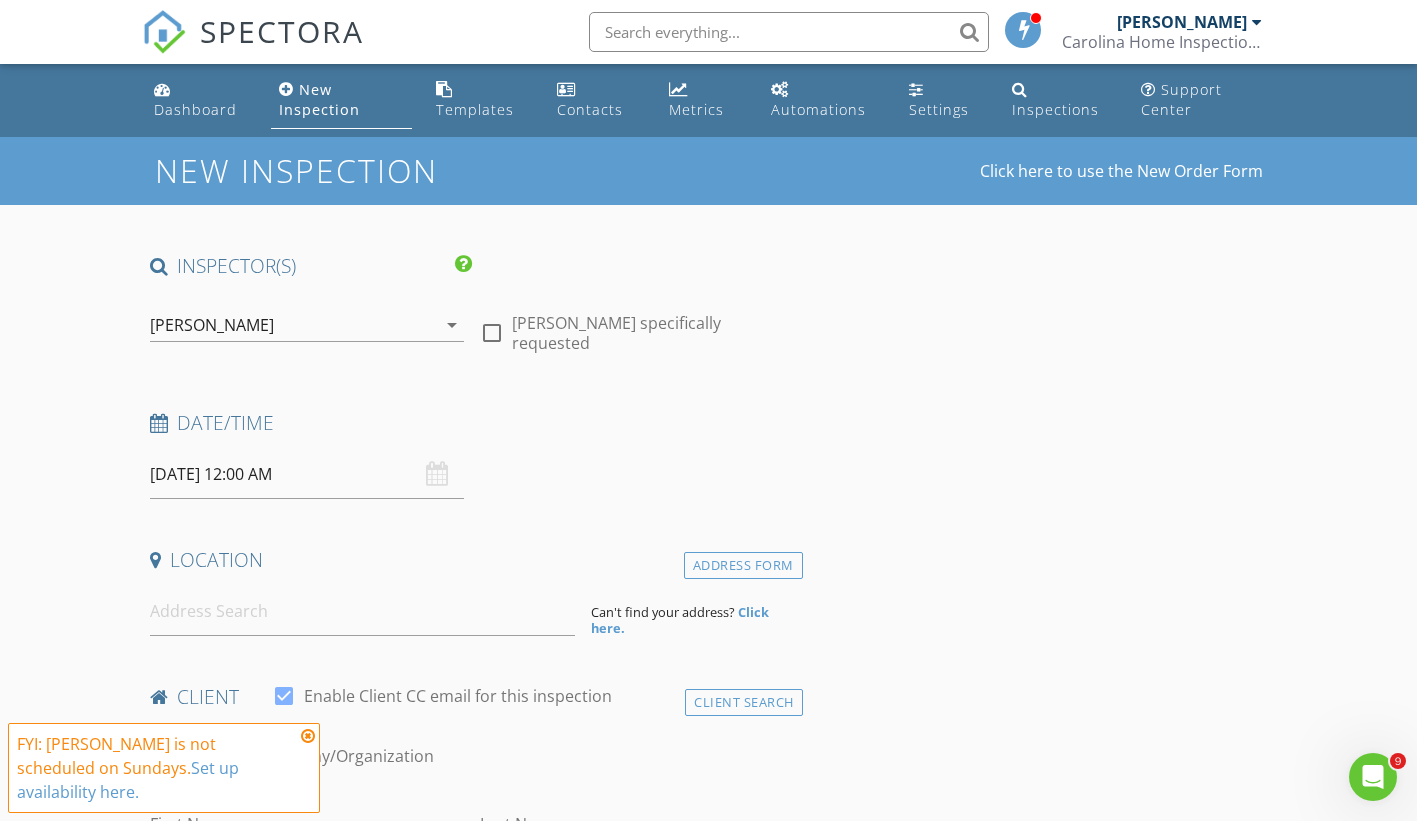 click on "07/13/2025 12:00 AM" at bounding box center (307, 474) 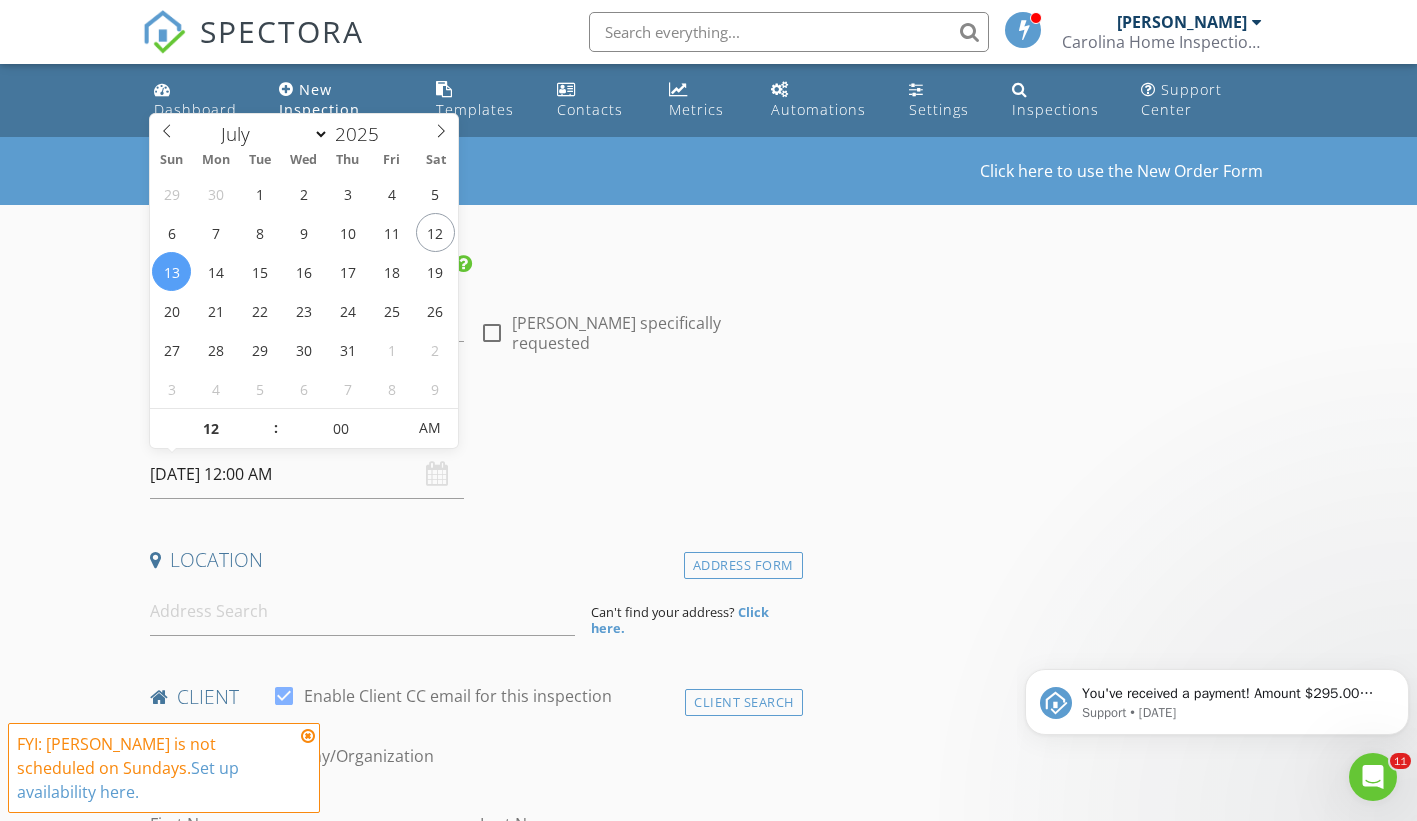 scroll, scrollTop: 0, scrollLeft: 0, axis: both 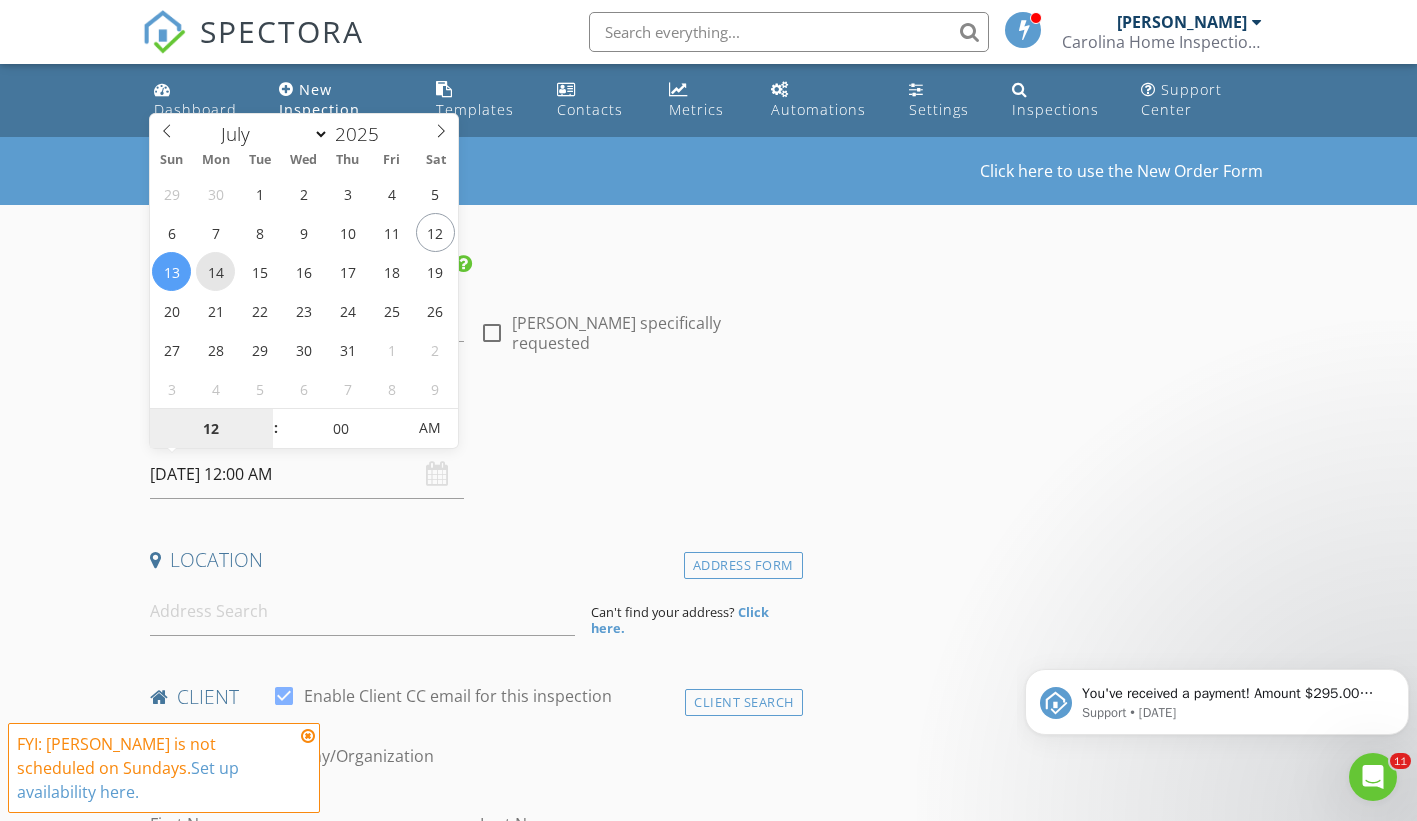 type on "07/14/2025 12:00 AM" 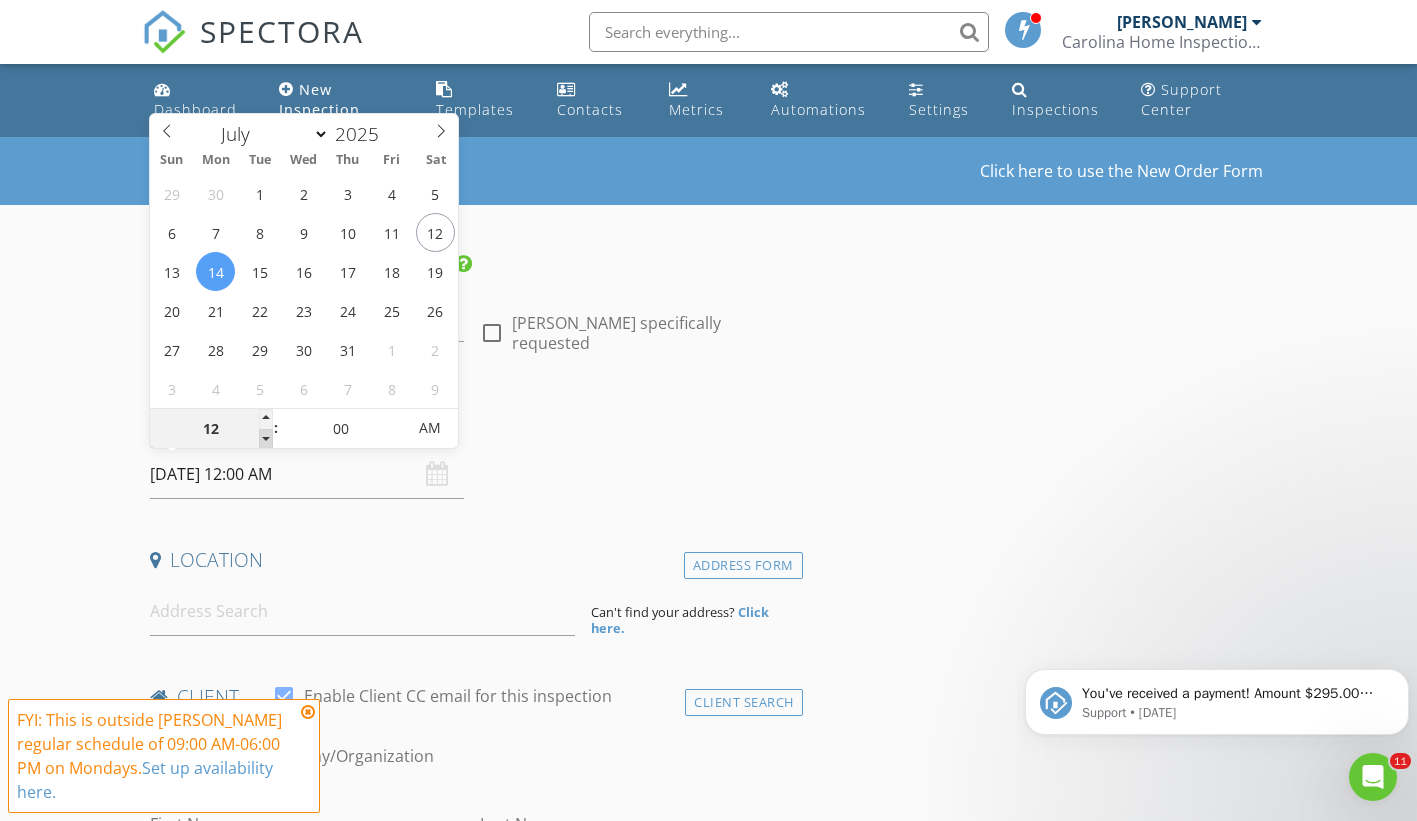 type on "11" 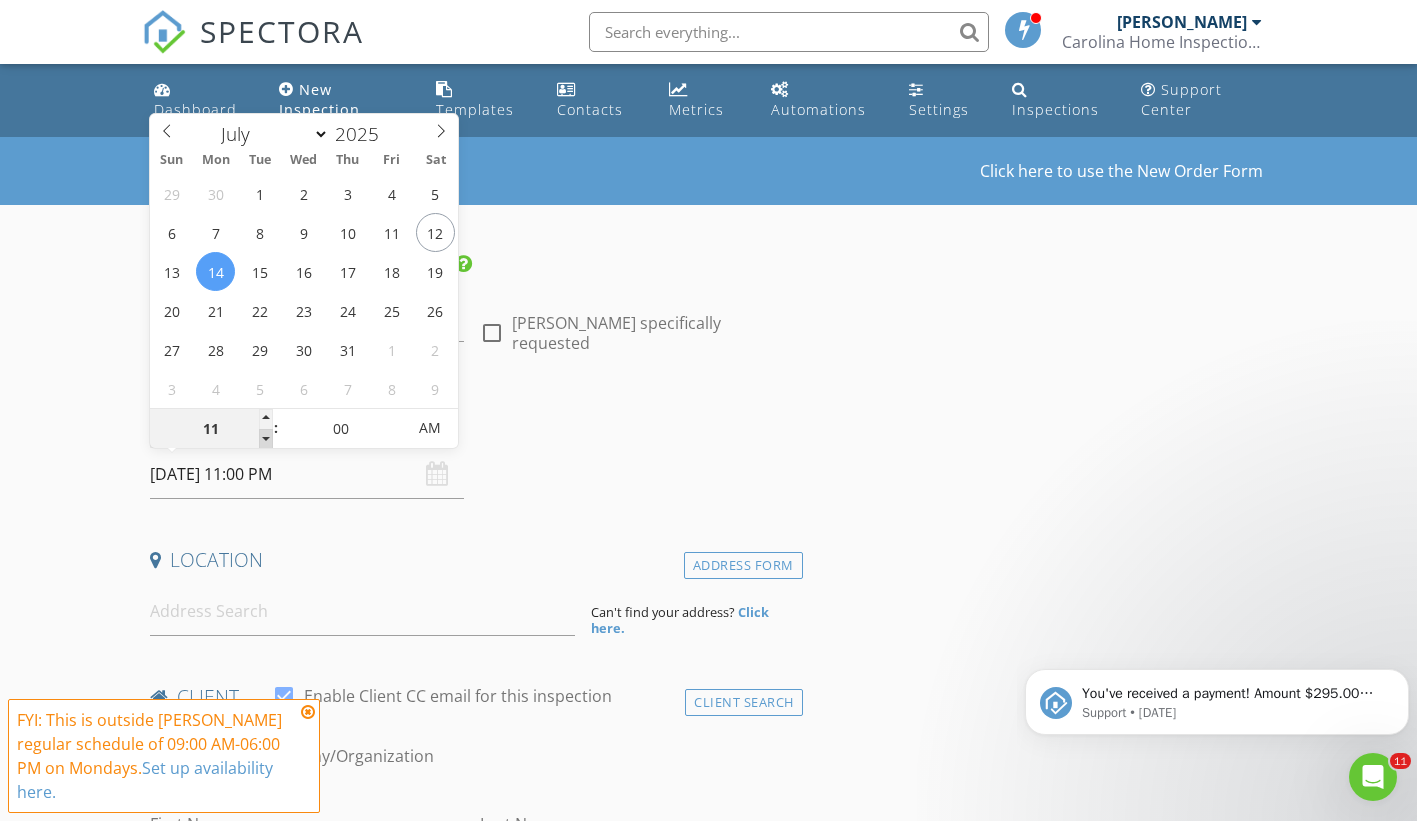 click at bounding box center [266, 439] 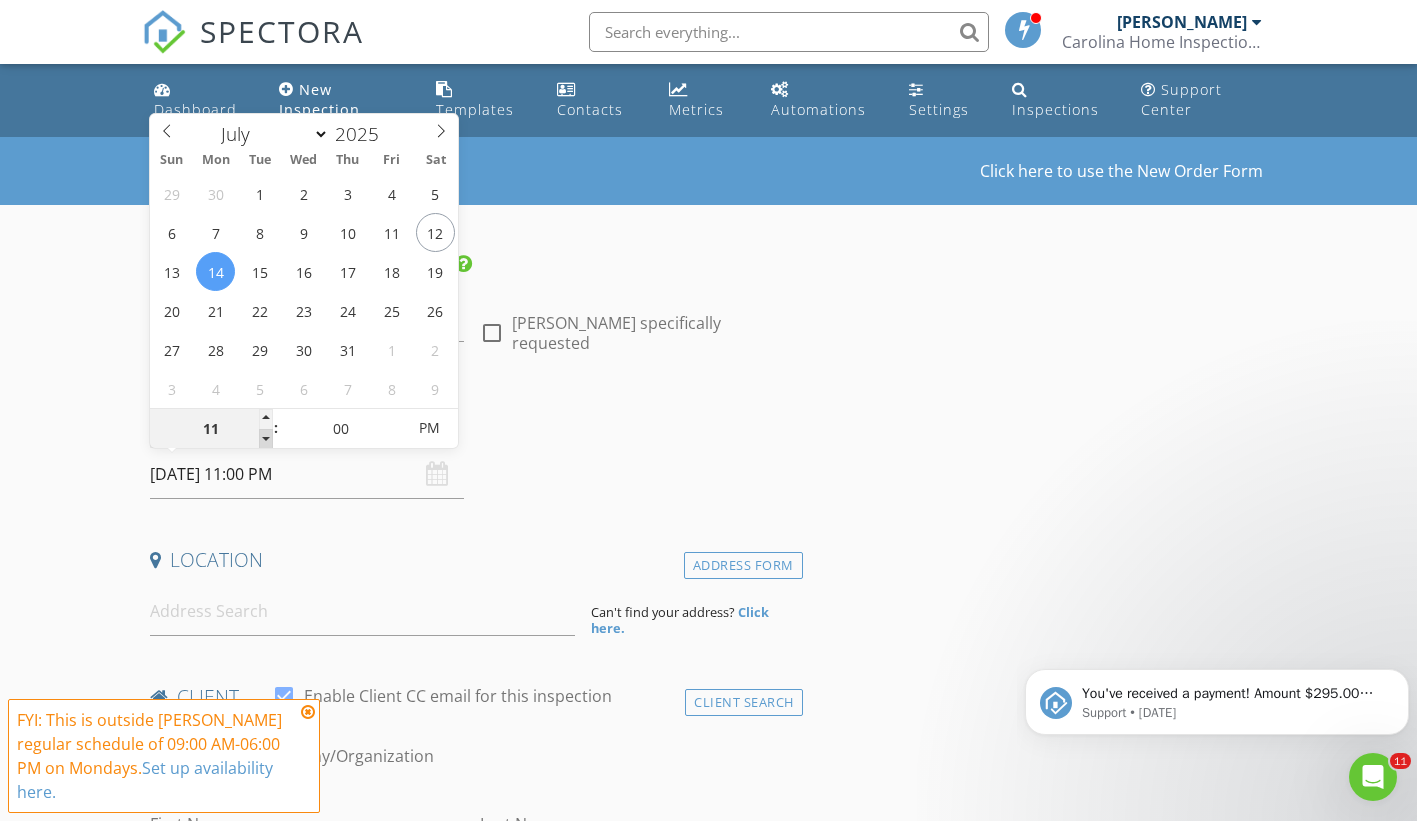 type on "10" 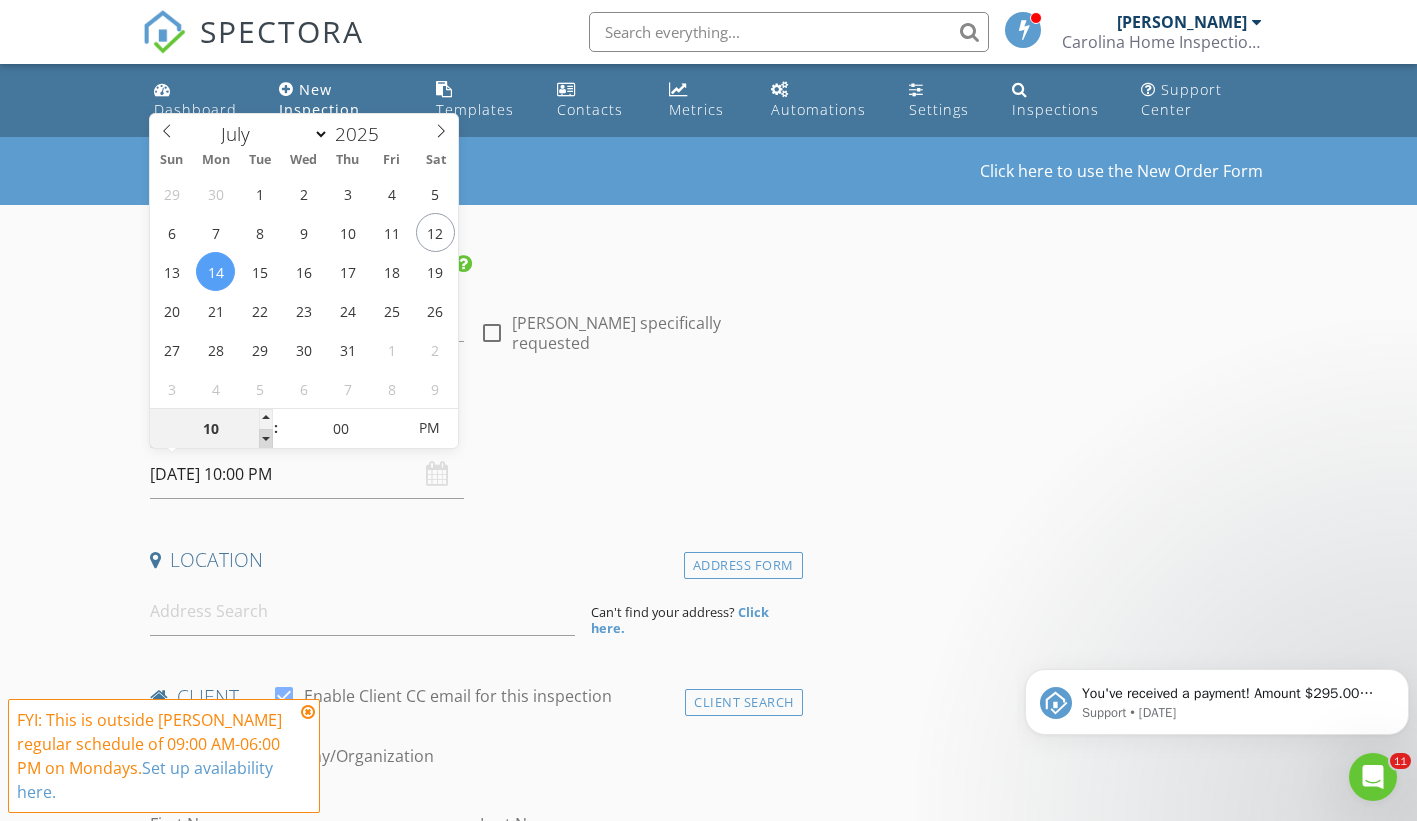 click at bounding box center [266, 439] 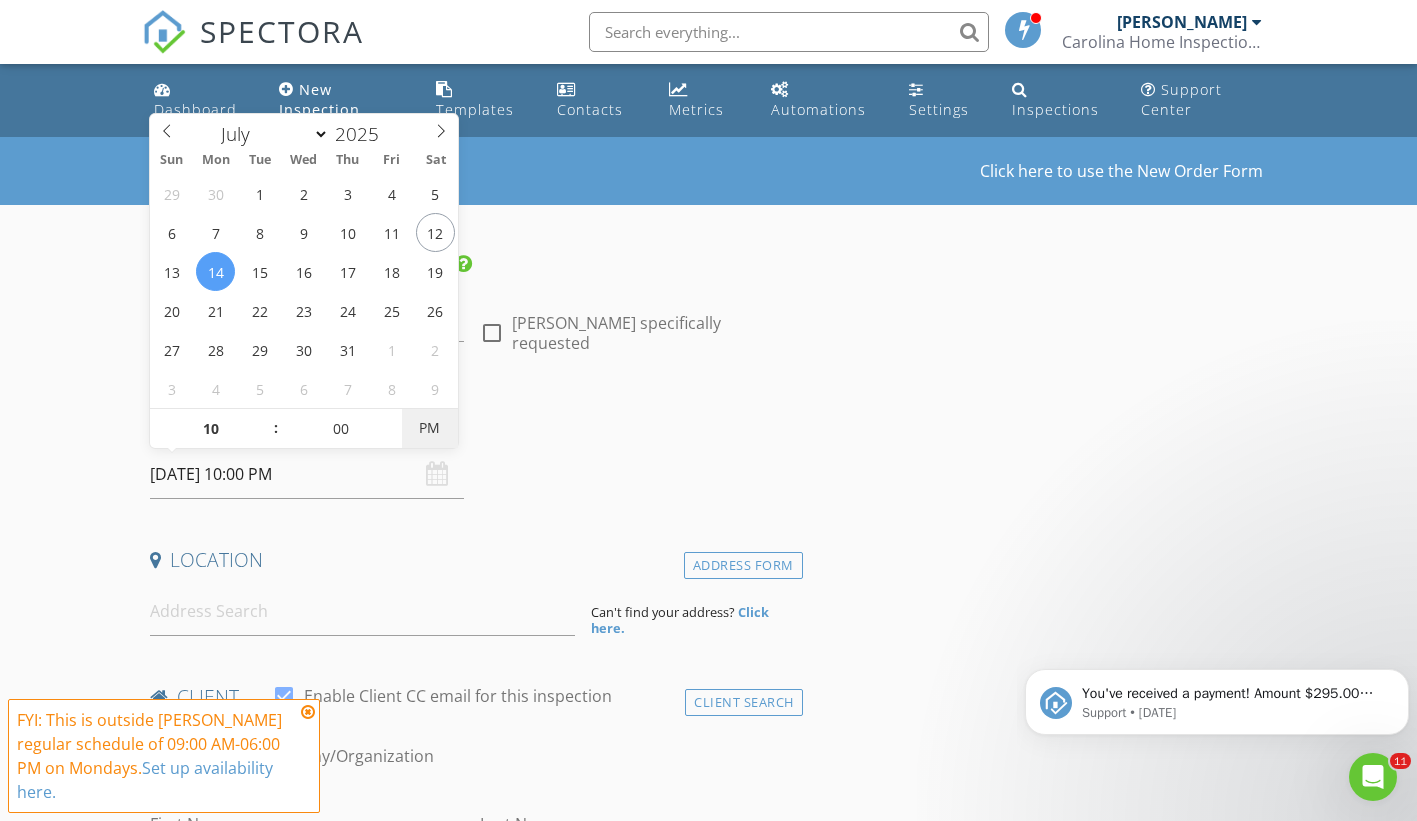 type on "[DATE] 10:00 AM" 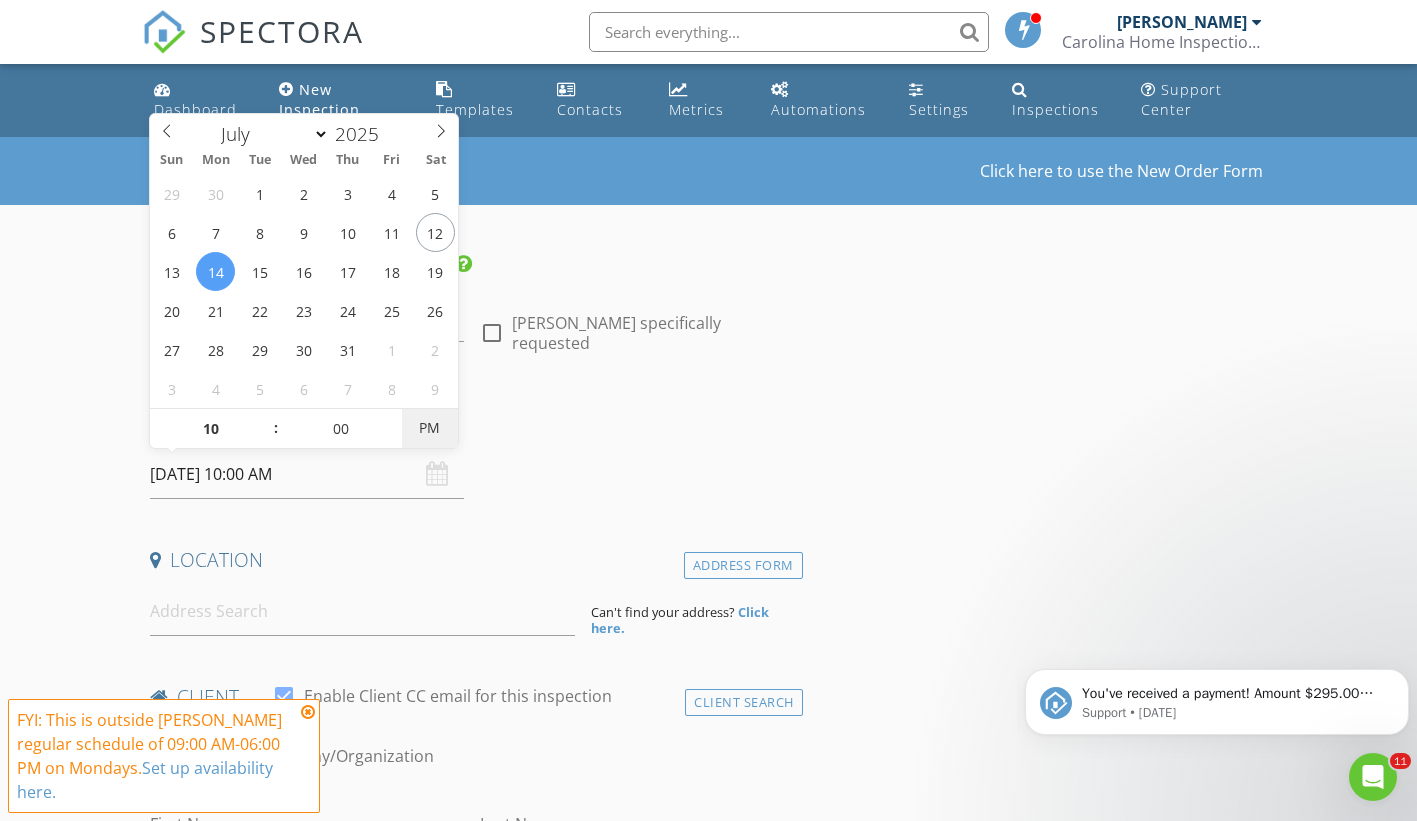 drag, startPoint x: 267, startPoint y: 444, endPoint x: 425, endPoint y: 424, distance: 159.26079 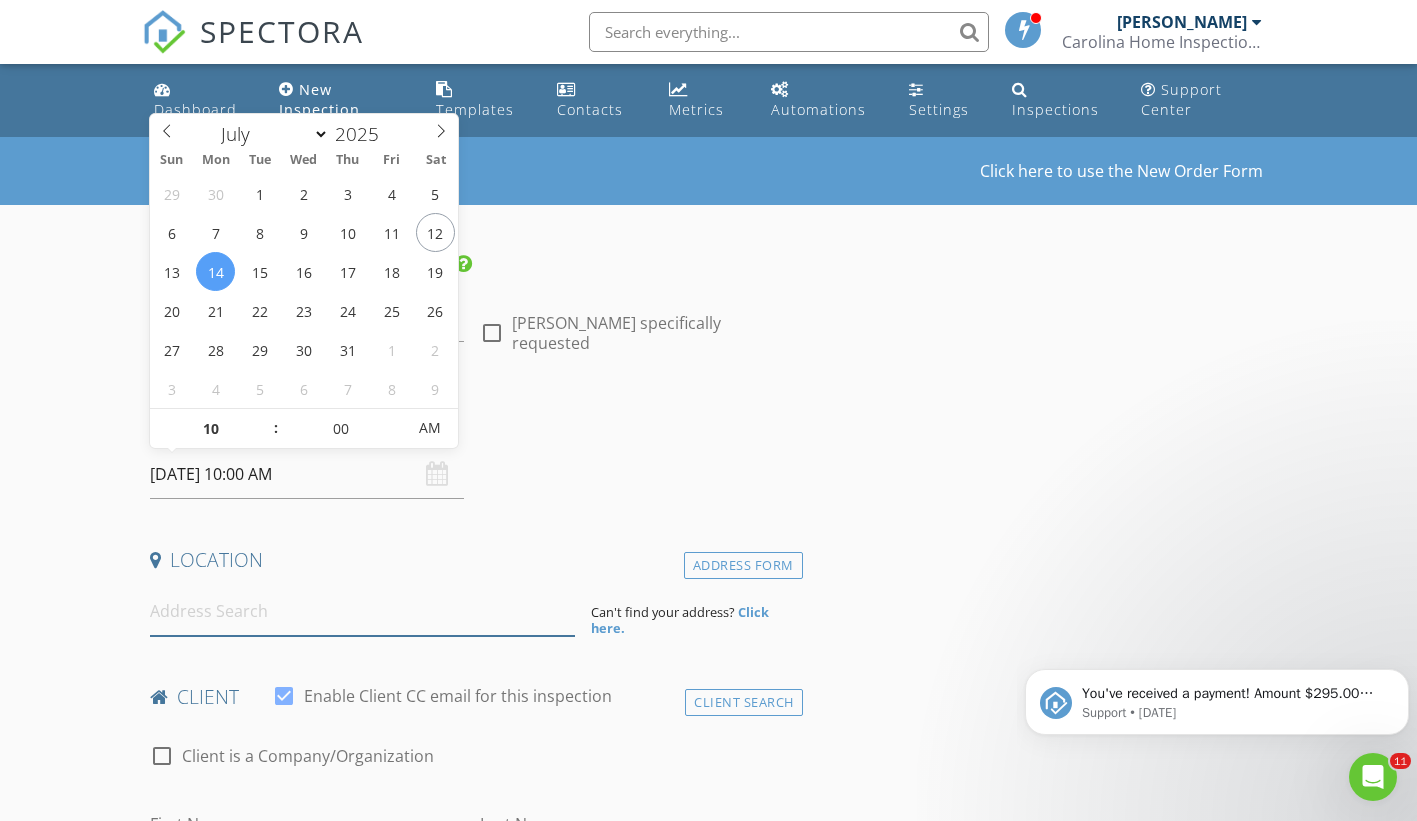 click at bounding box center (362, 611) 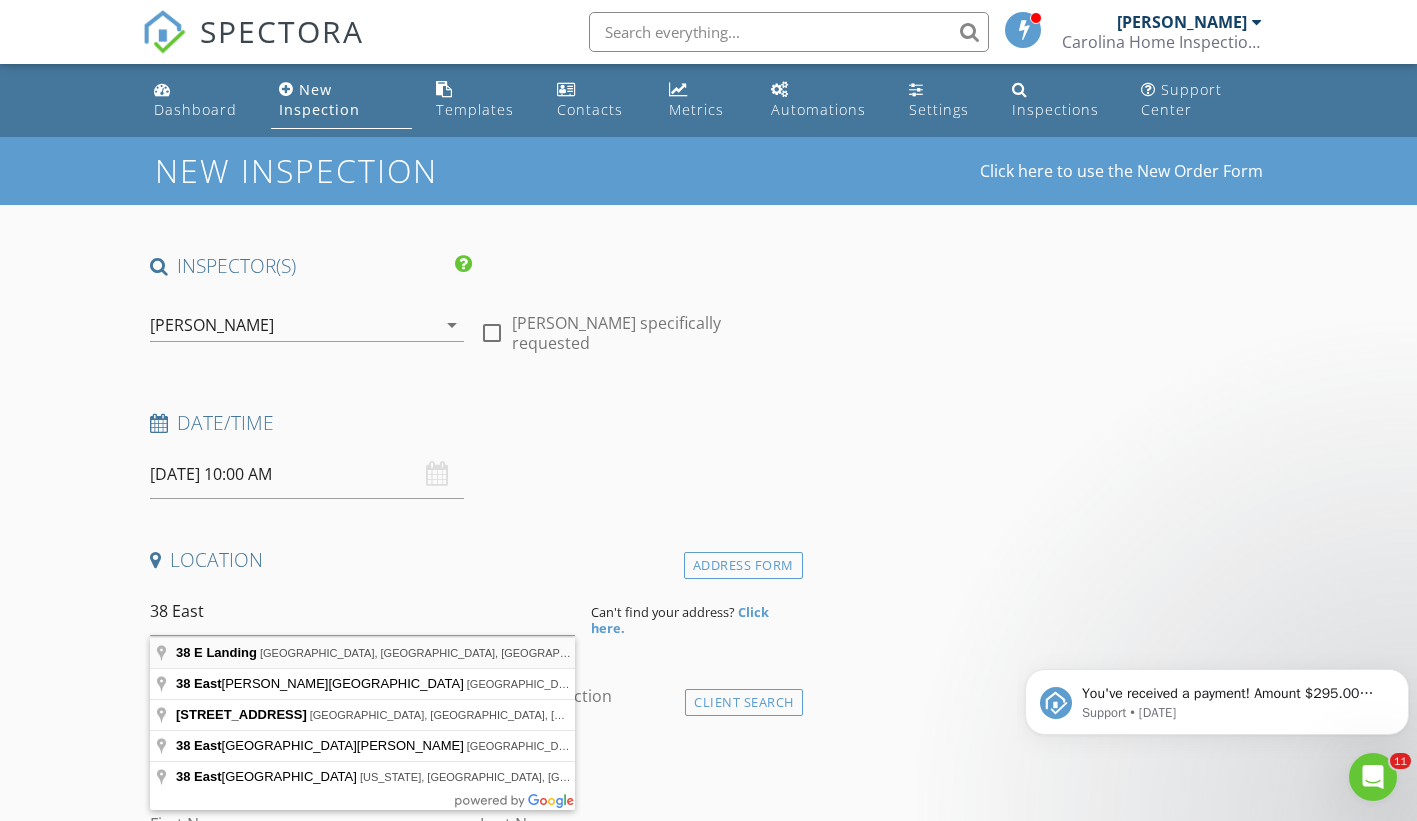 type on "38 E Landing, Sanford, NC, USA" 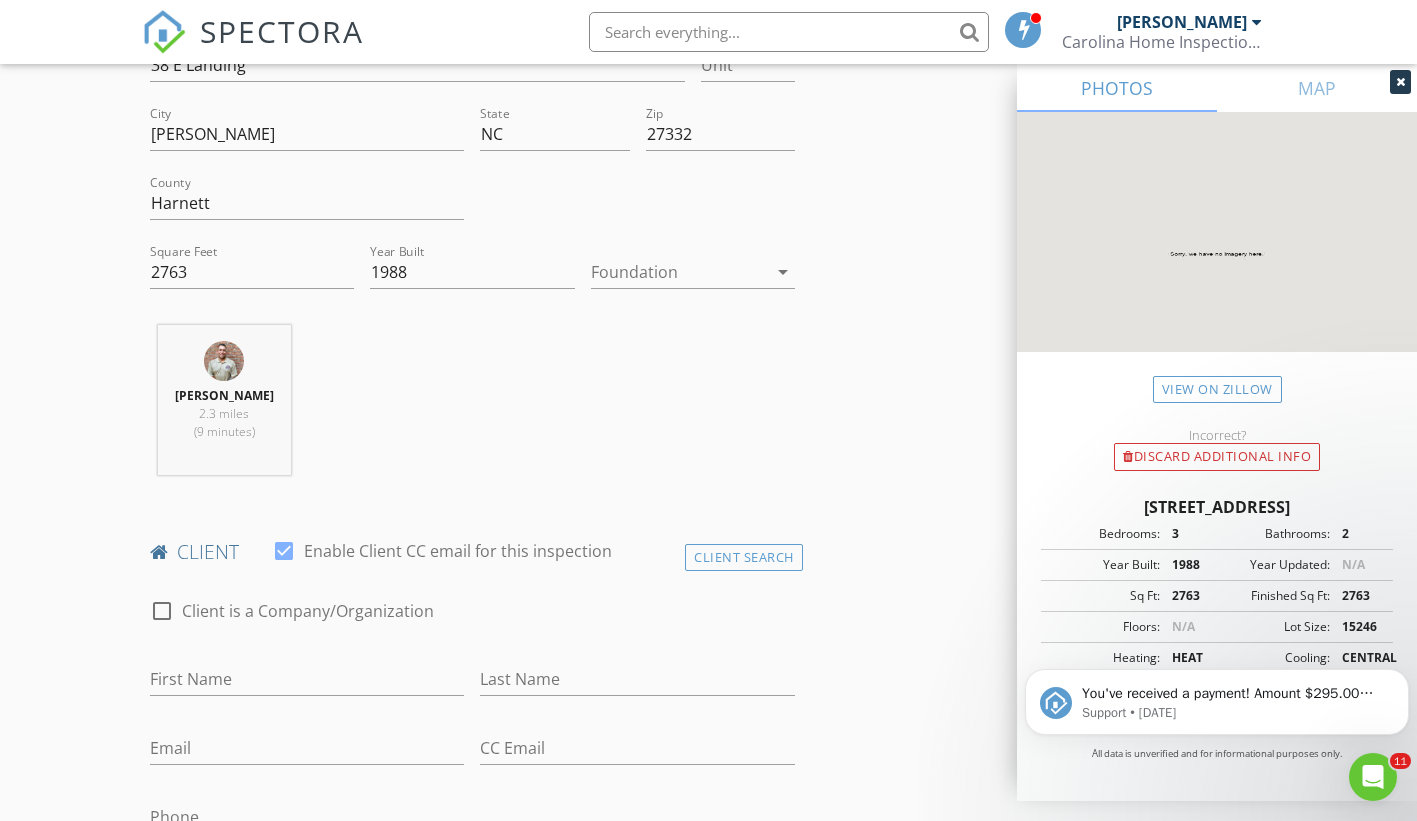 scroll, scrollTop: 600, scrollLeft: 0, axis: vertical 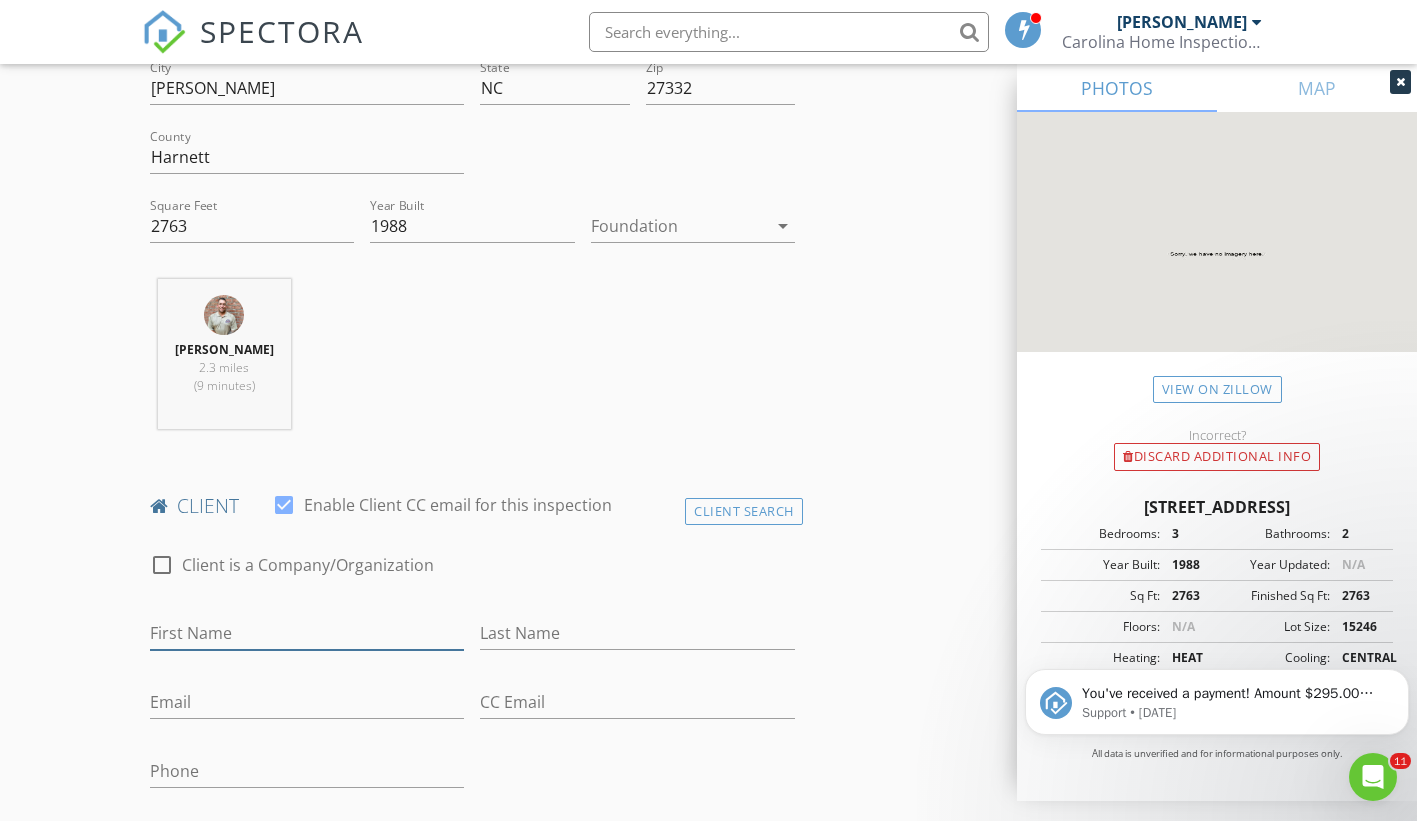 click on "First Name" at bounding box center [307, 633] 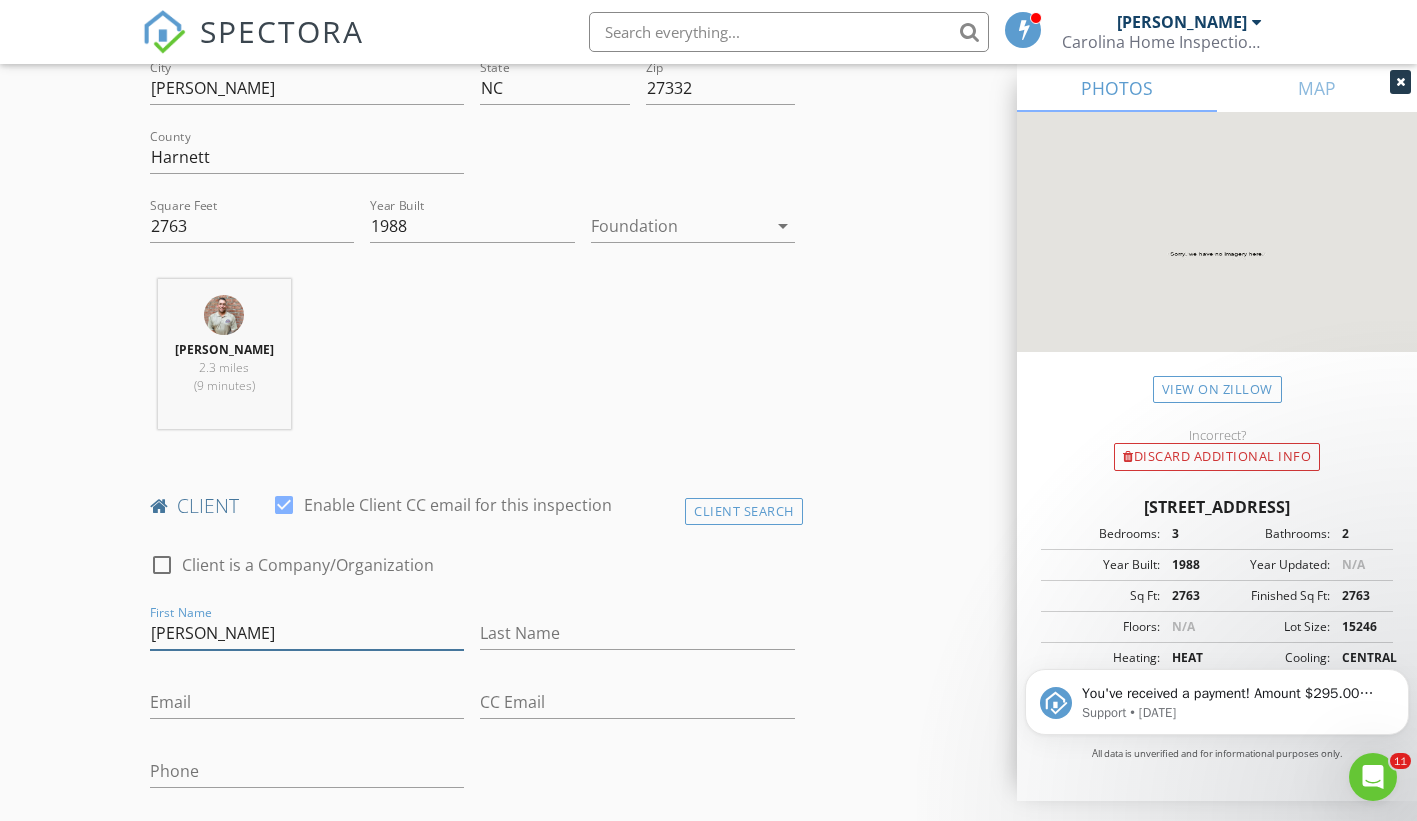 type on "[PERSON_NAME]" 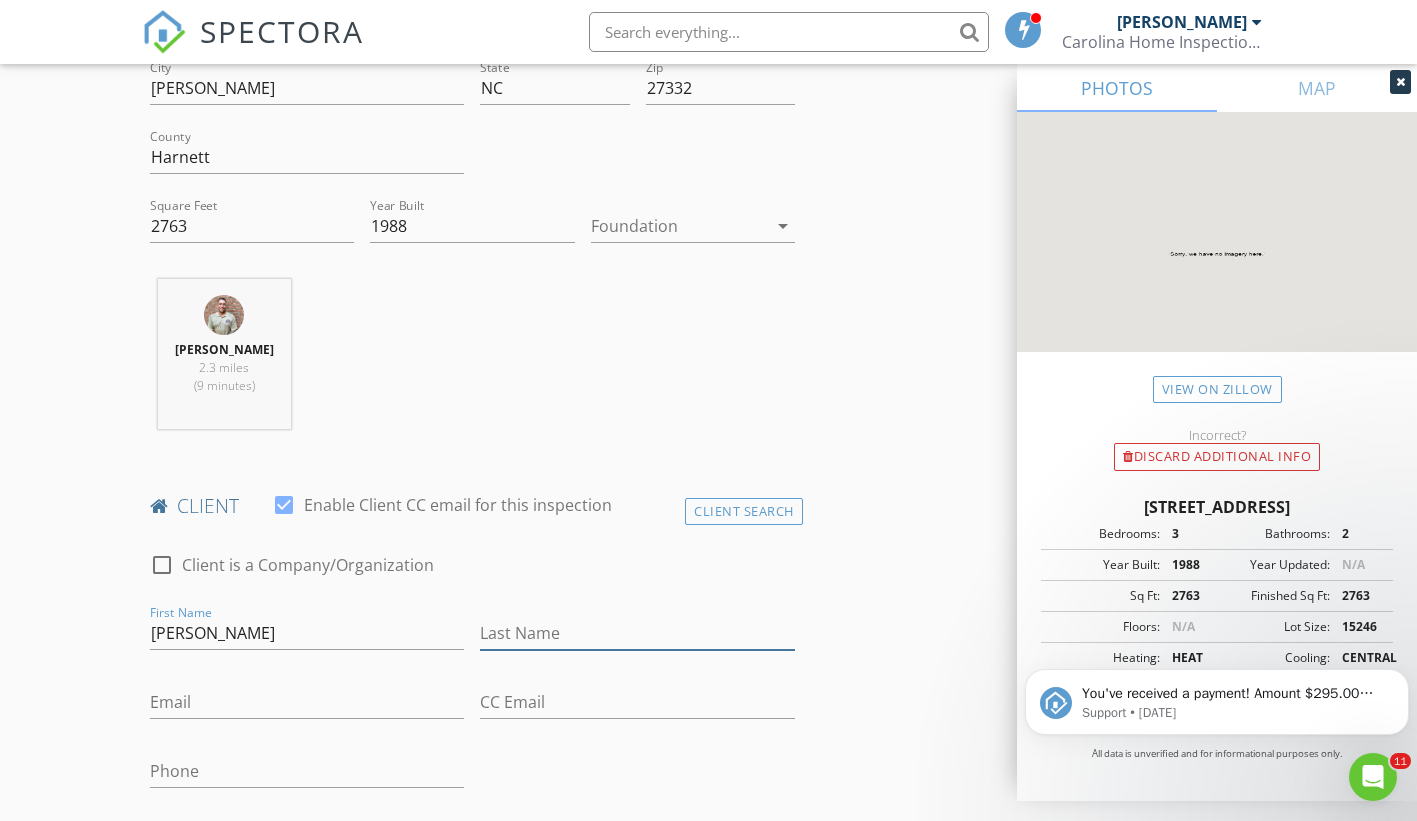 click on "Last Name" at bounding box center (637, 633) 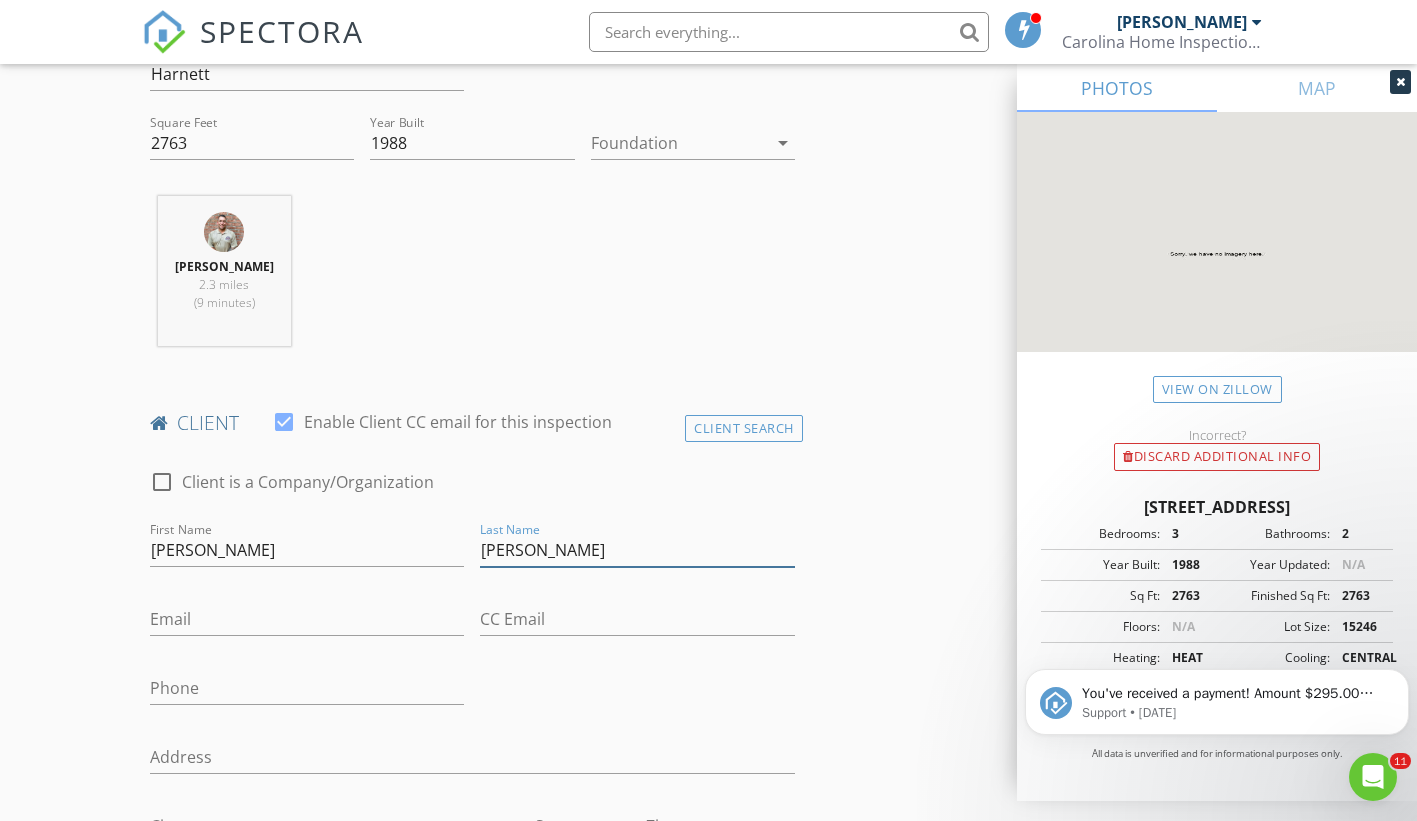 scroll, scrollTop: 800, scrollLeft: 0, axis: vertical 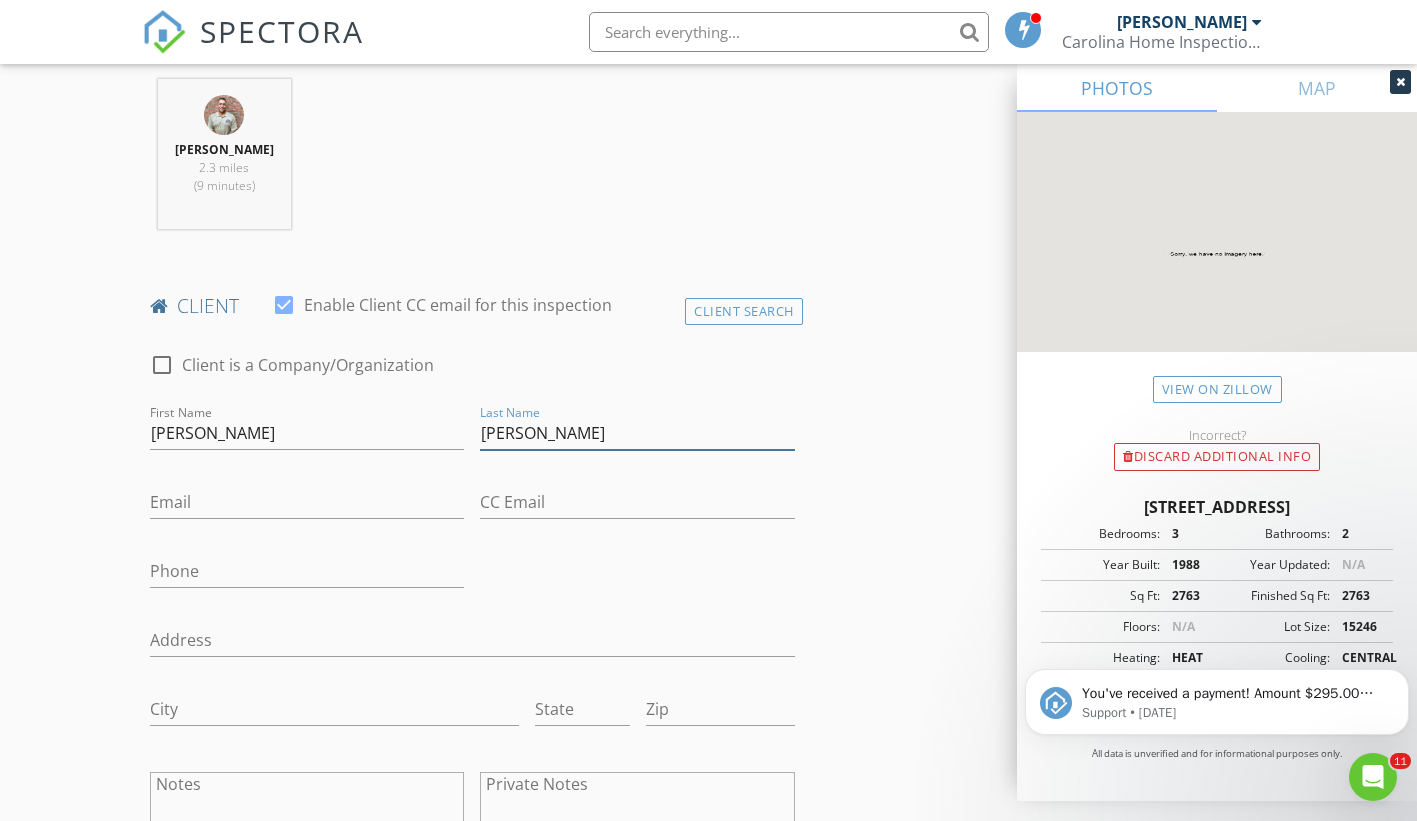 type on "[PERSON_NAME]" 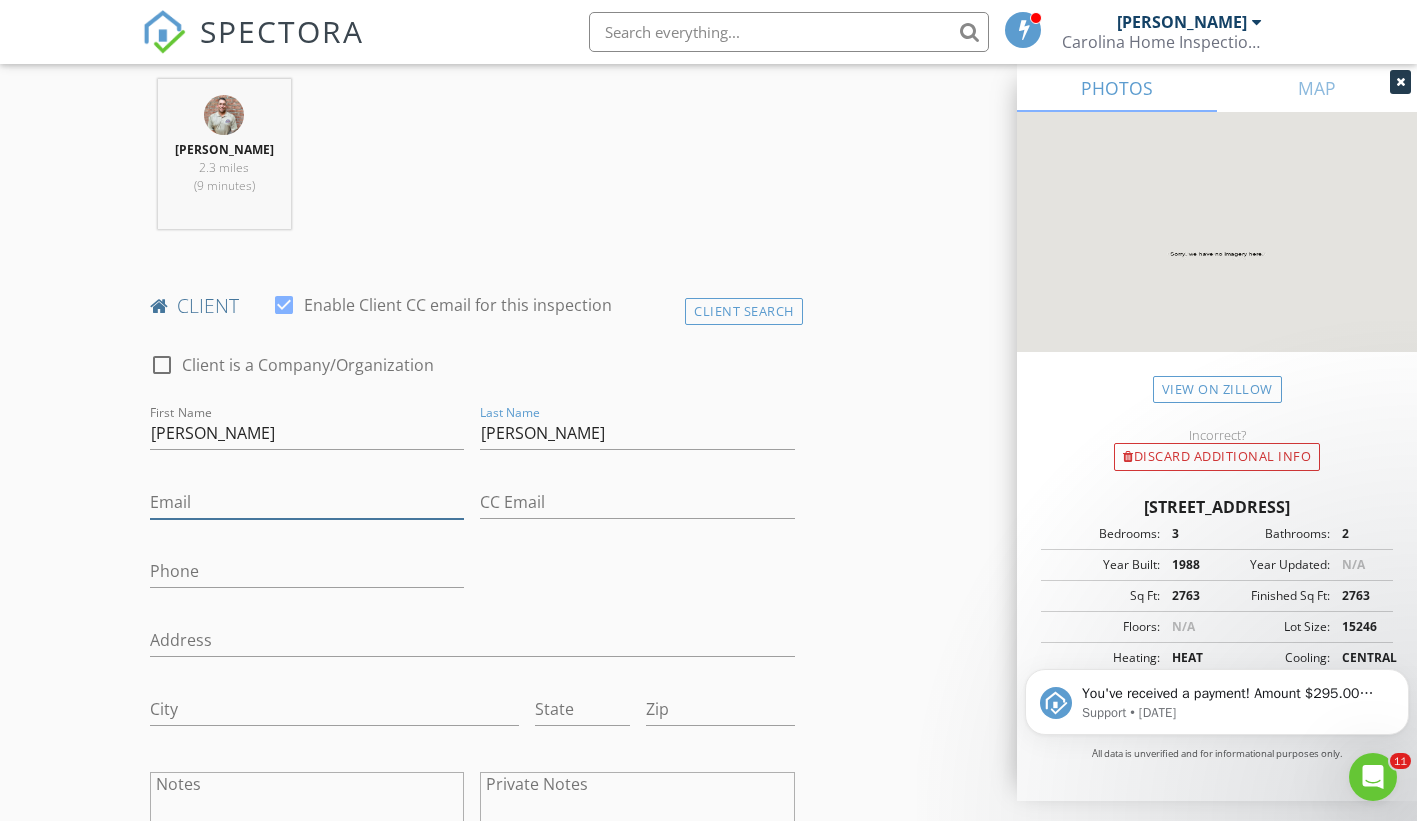 click on "Email" at bounding box center [307, 502] 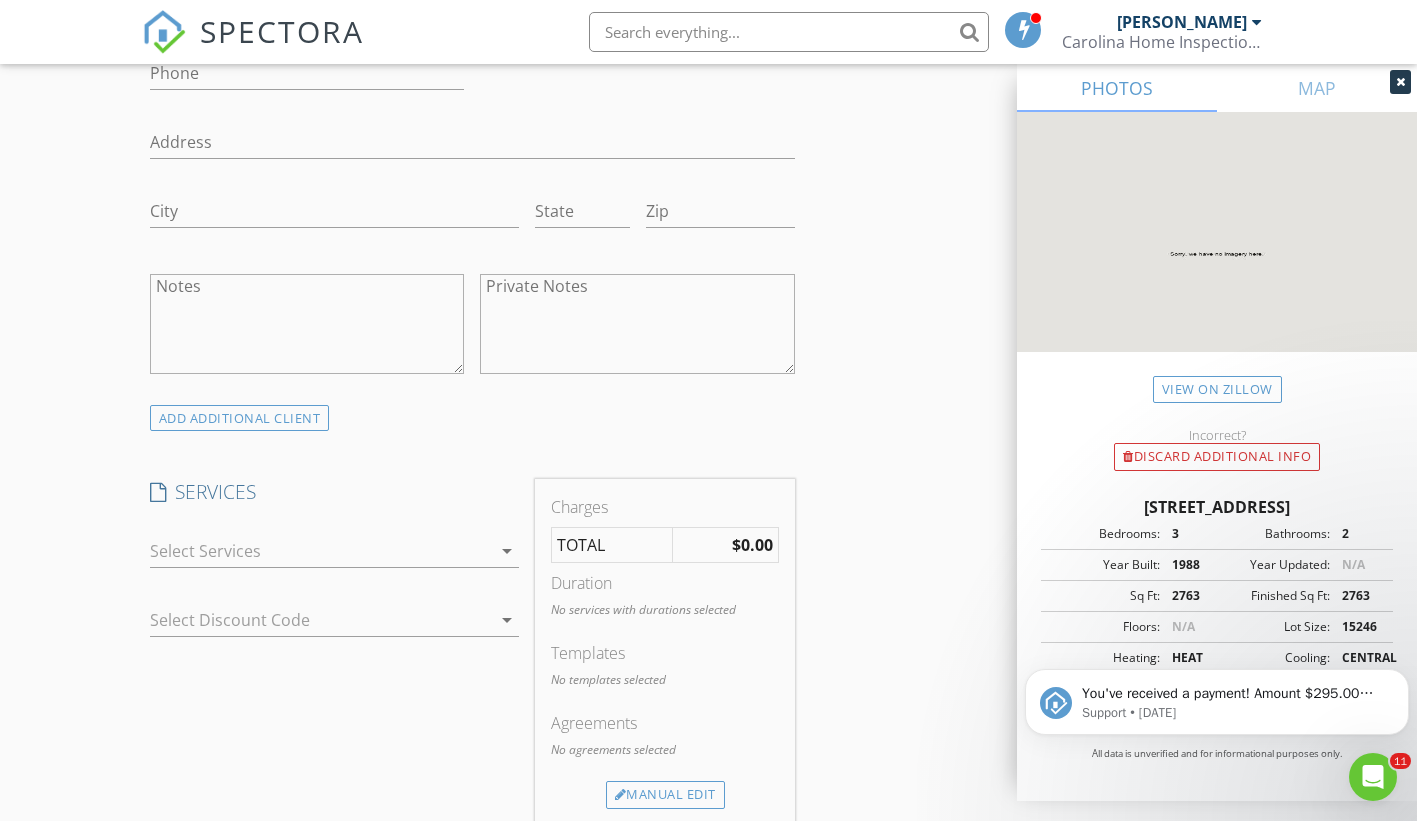 scroll, scrollTop: 1300, scrollLeft: 0, axis: vertical 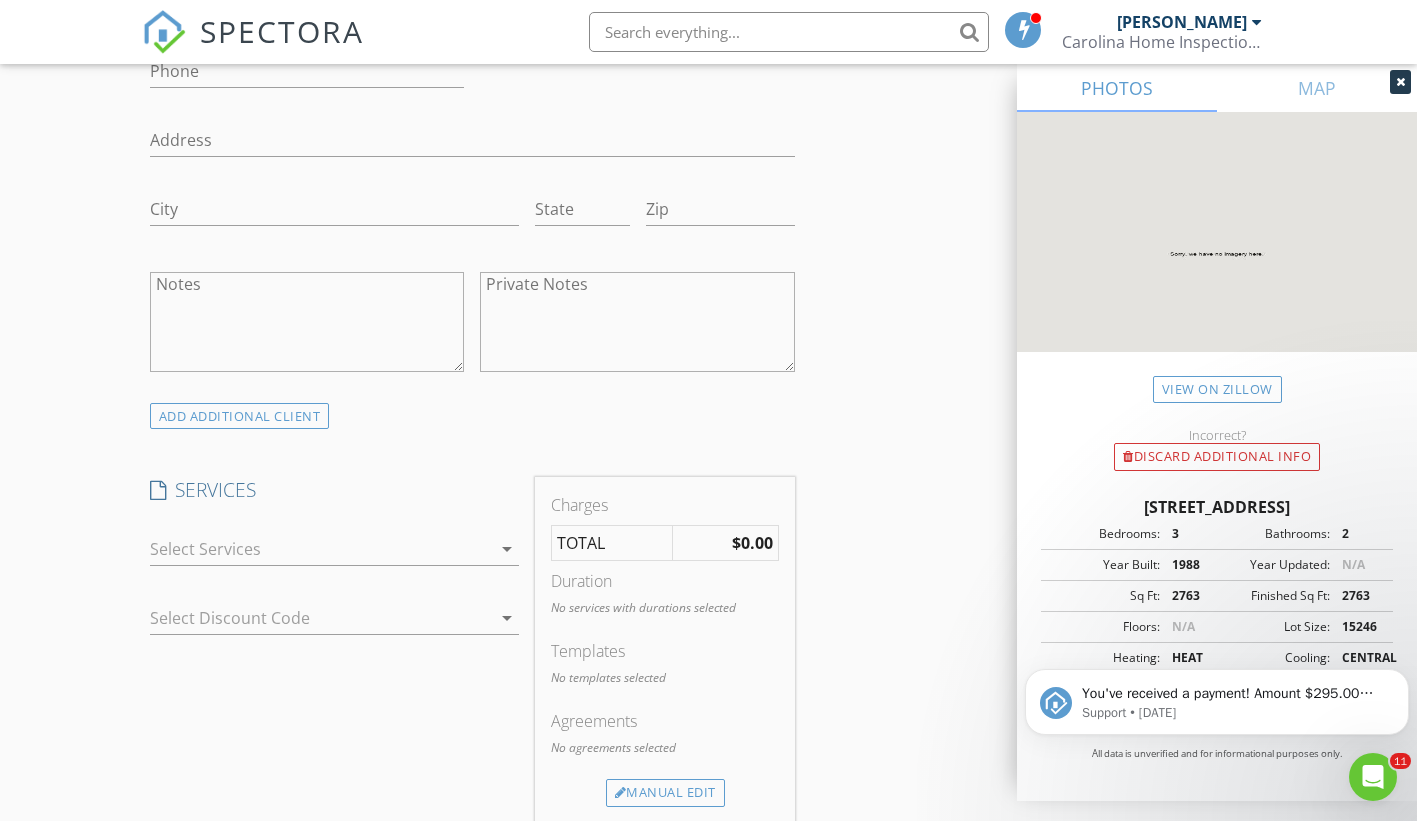 type on "[PERSON_NAME][EMAIL_ADDRESS][PERSON_NAME][DOMAIN_NAME]" 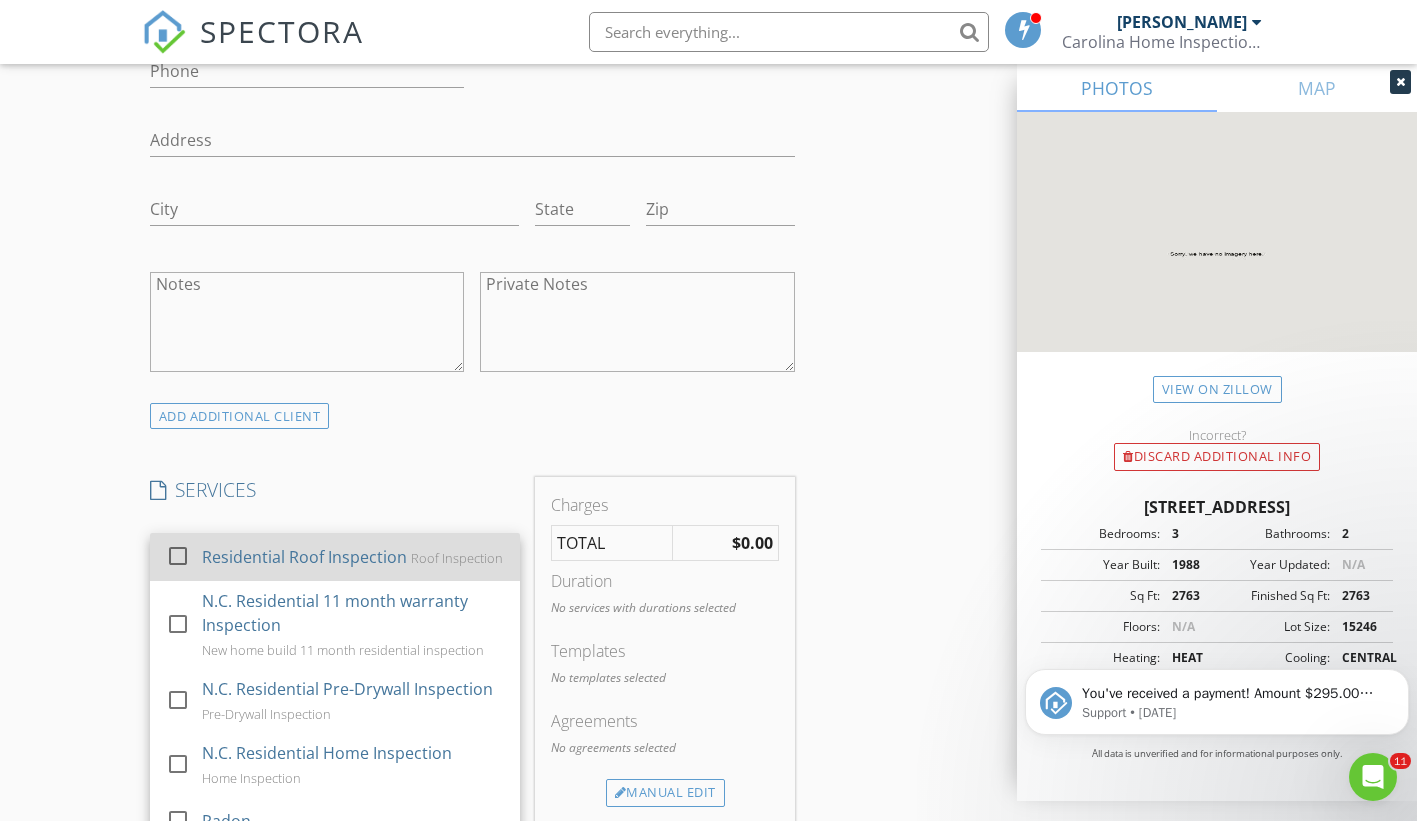 click on "Residential Roof Inspection   Roof Inspection" at bounding box center (353, 557) 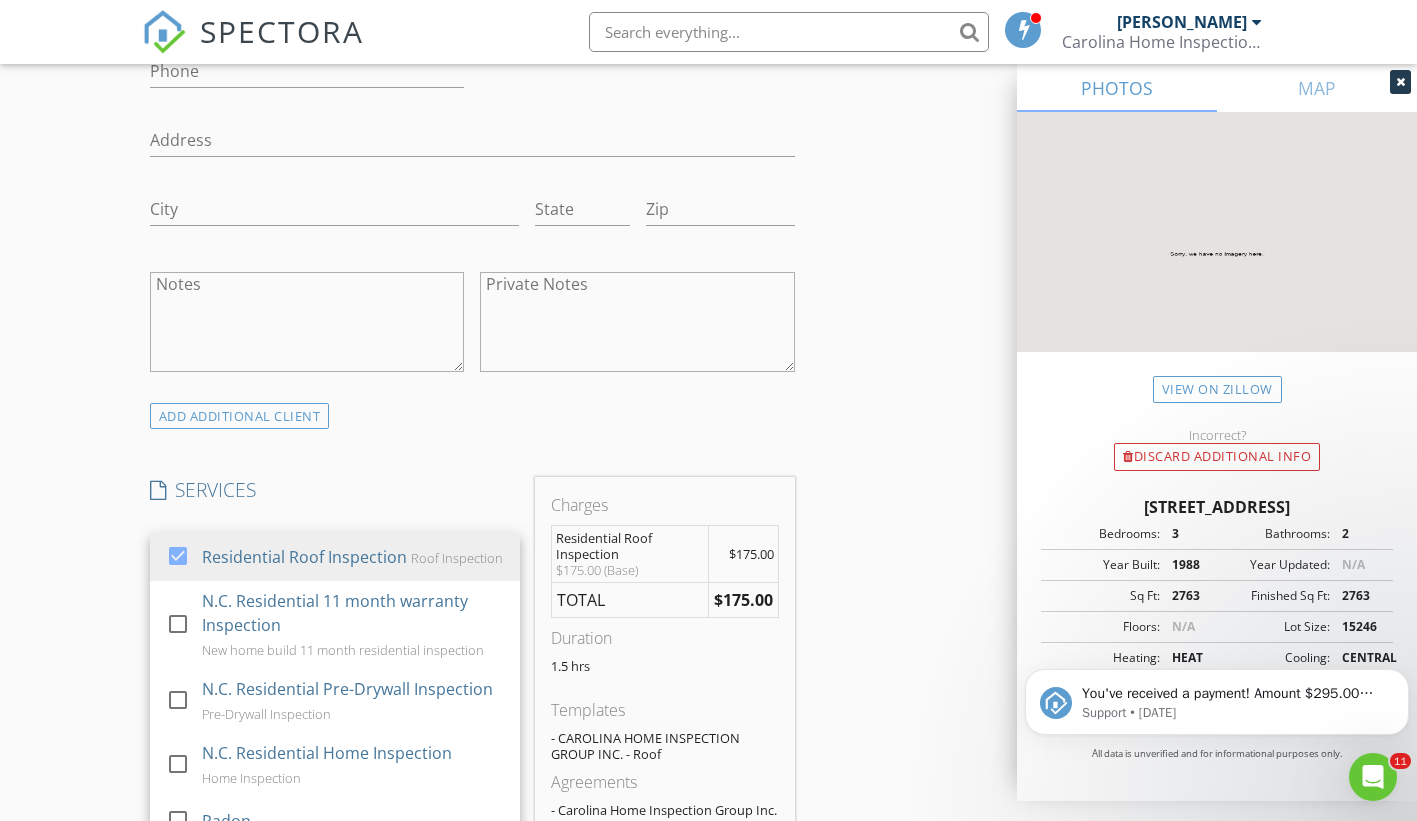 click on "New Inspection
Click here to use the New Order Form
INSPECTOR(S)
check_box   Sean Canevari   PRIMARY   Sean Canevari arrow_drop_down   check_box_outline_blank Sean Canevari specifically requested
Date/Time
07/14/2025 10:00 AM
Location
Address Search       Address 38 E Landing   Unit   City Sanford   State NC   Zip 27332   County Harnett     Square Feet 2763   Year Built 1988   Foundation arrow_drop_down     Sean Canevari     2.3 miles     (9 minutes)
client
check_box Enable Client CC email for this inspection   Client Search     check_box_outline_blank Client is a Company/Organization     First Name Jamie   Last Name Marden   Email jamie.marden@protonmail.com   CC Email   Phone   Address   City   State   Zip       Notes   Private Notes
ADD ADDITIONAL client
check_box     Roof Inspection" at bounding box center [708, 614] 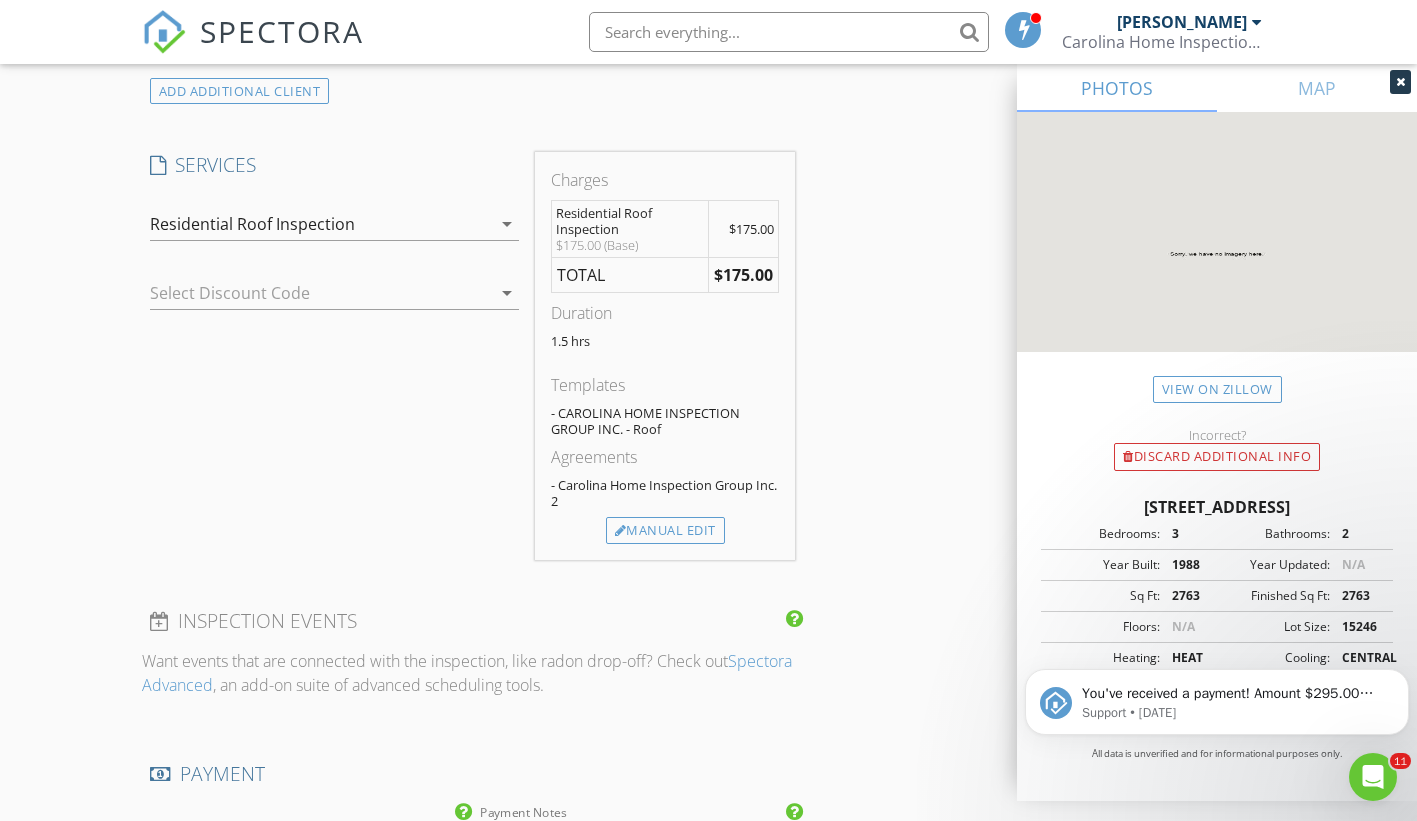 scroll, scrollTop: 1600, scrollLeft: 0, axis: vertical 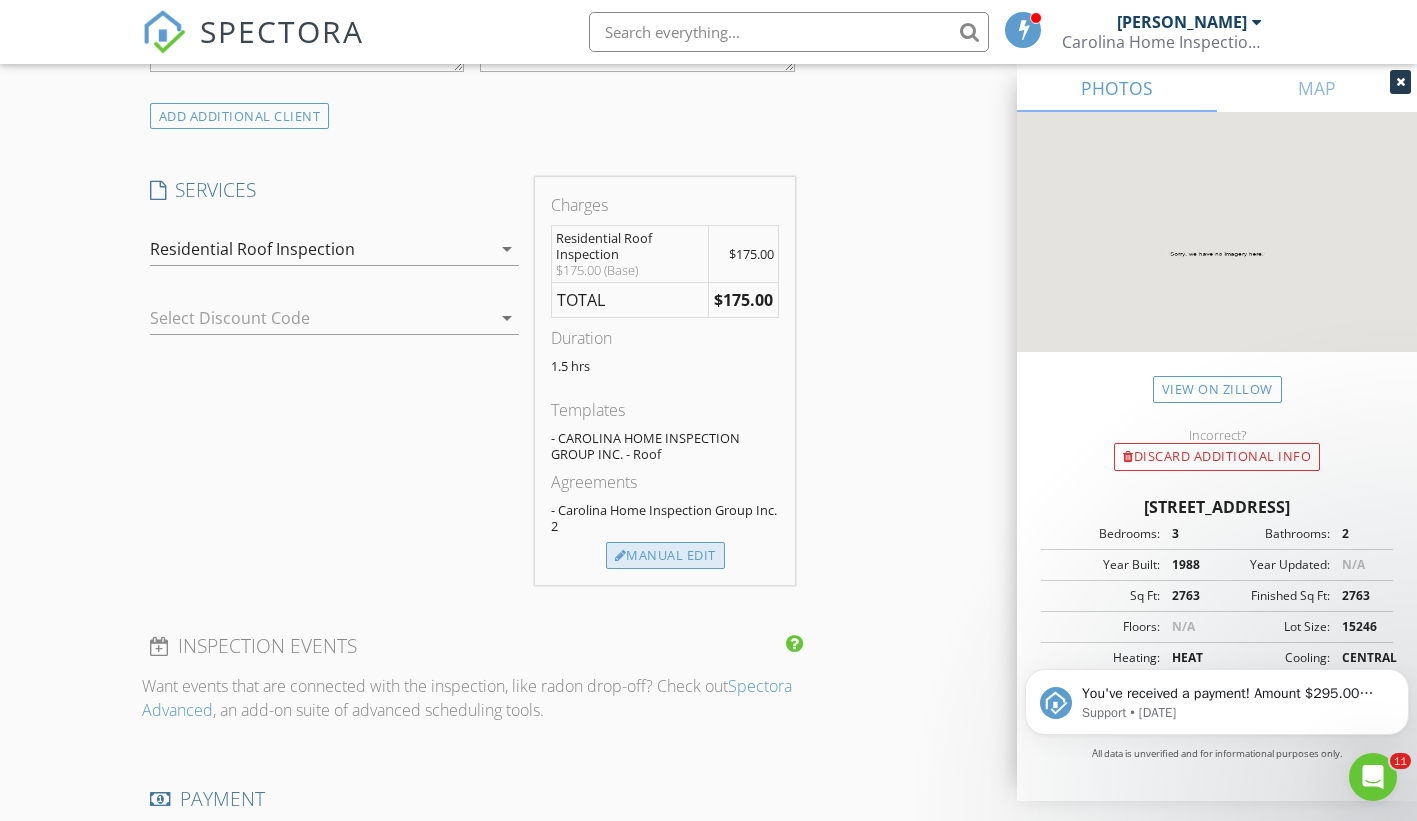 click on "Manual Edit" at bounding box center [665, 556] 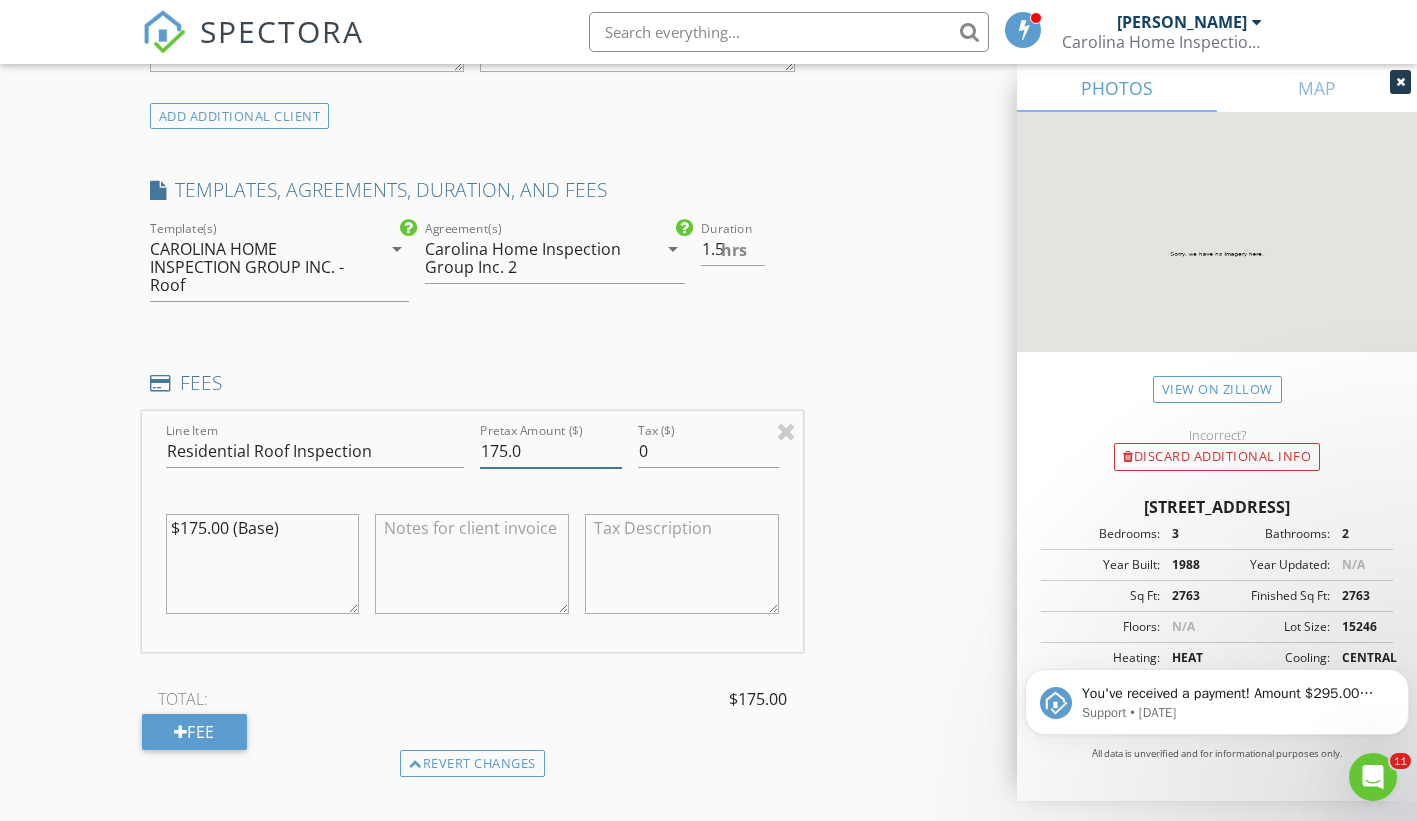 click on "175.0" at bounding box center [550, 451] 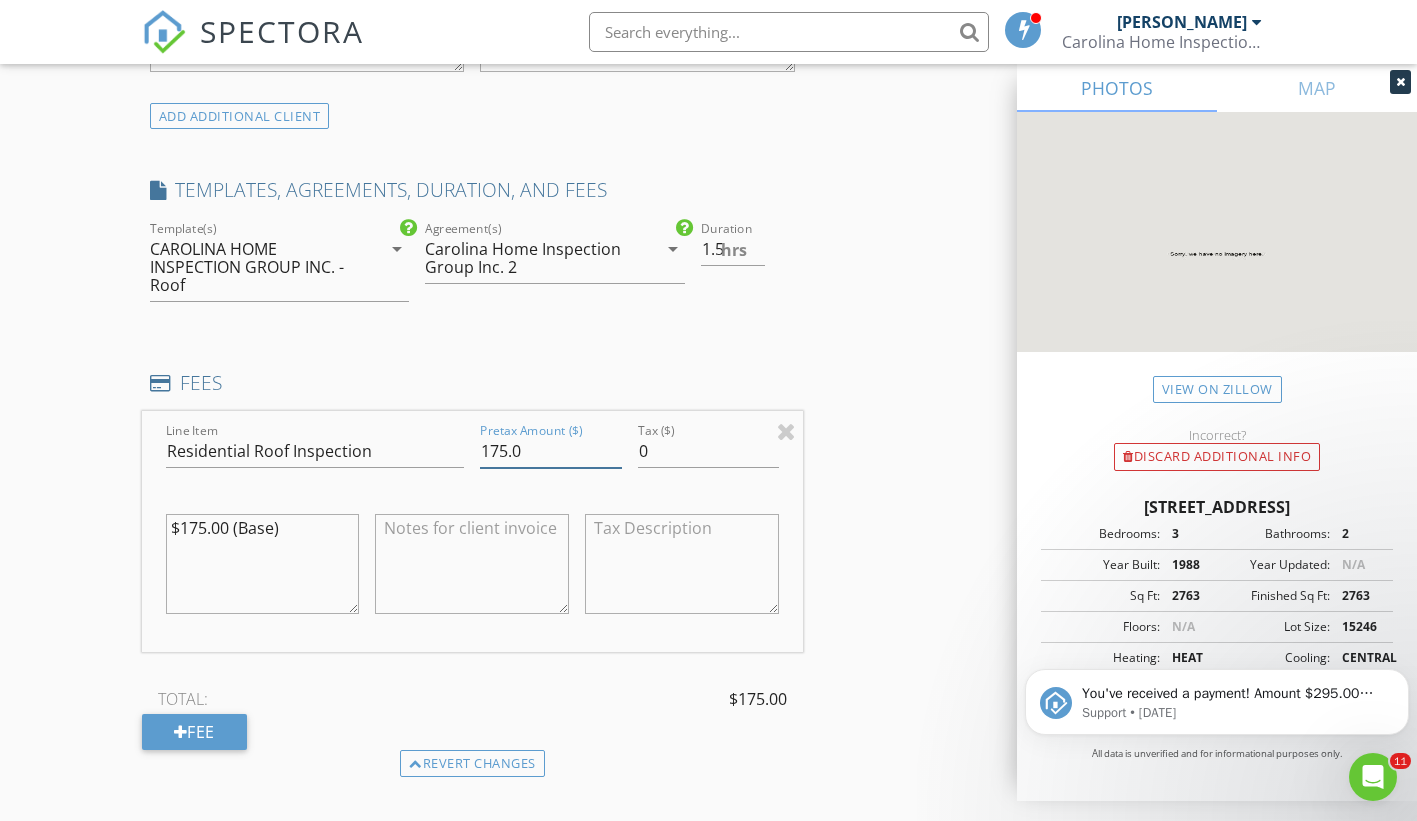 click on "175.0" at bounding box center (550, 451) 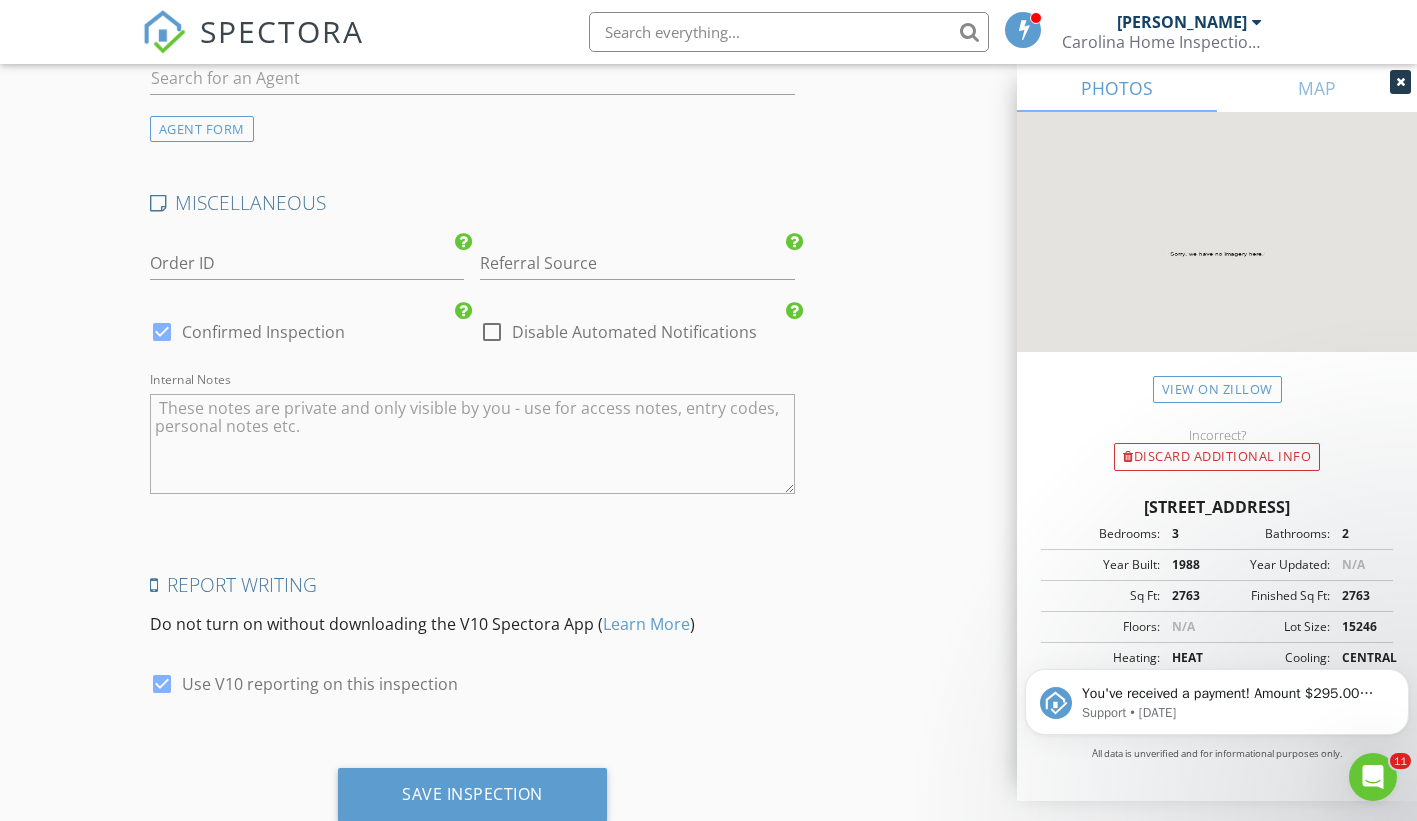 scroll, scrollTop: 3063, scrollLeft: 0, axis: vertical 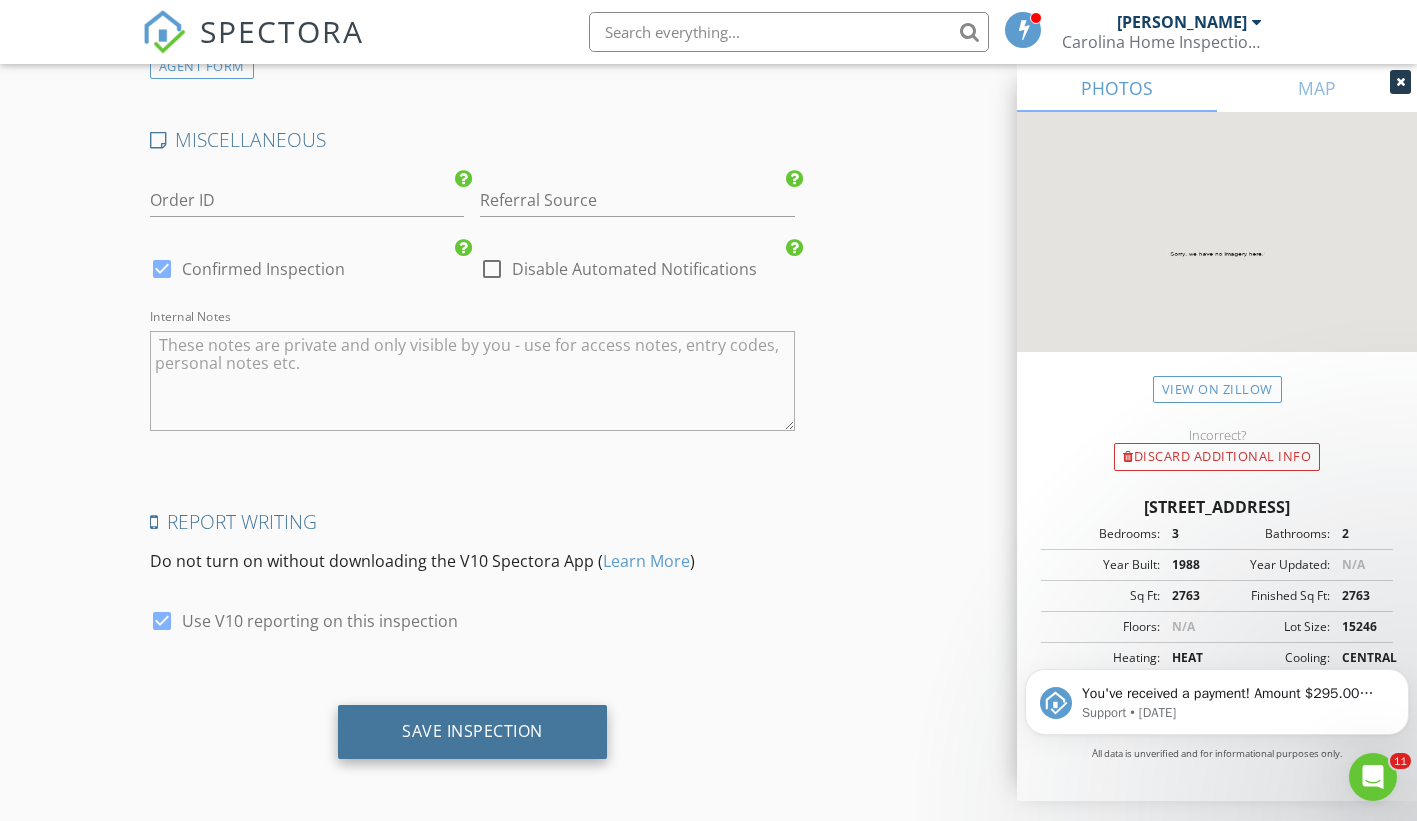 type on "0.0" 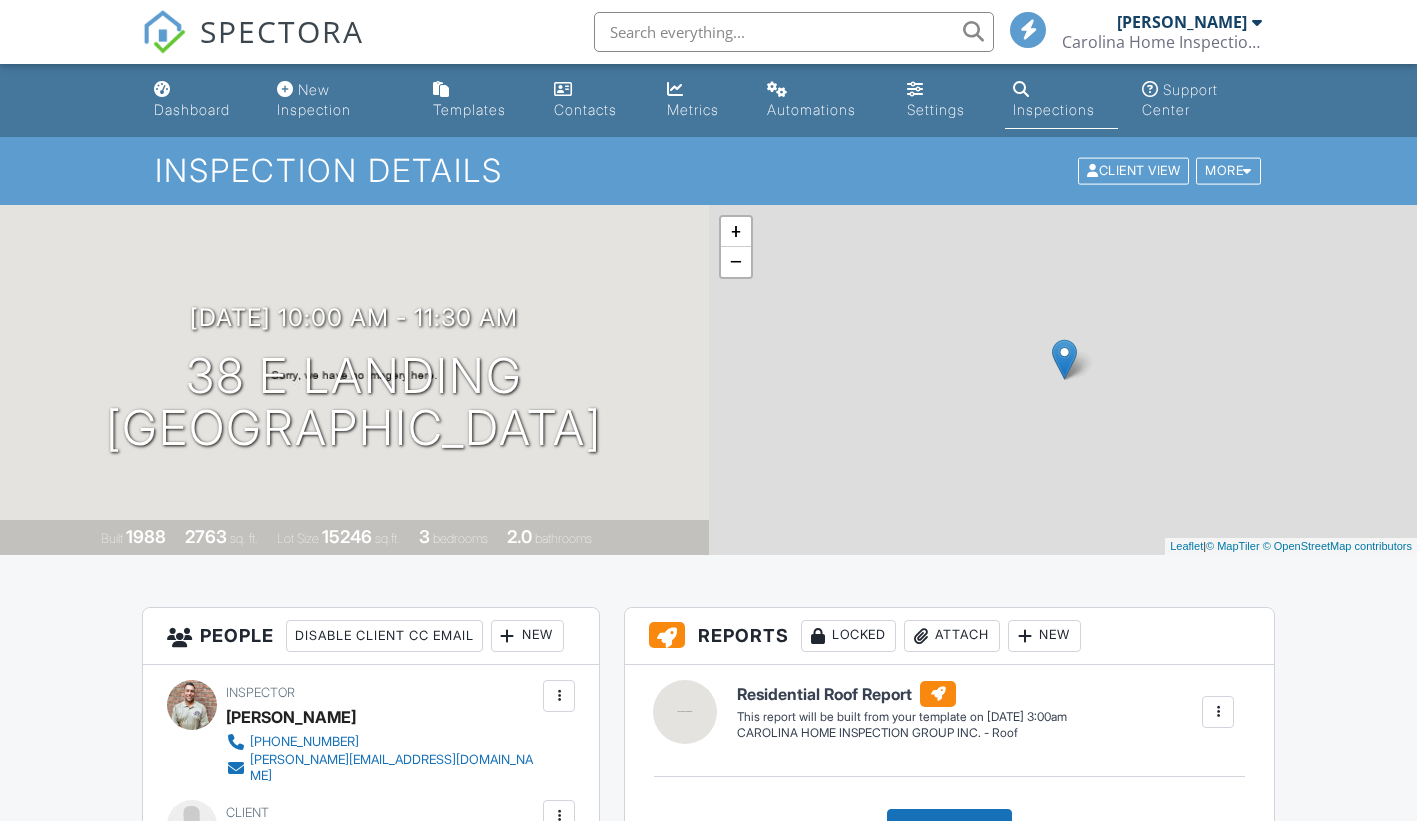 scroll, scrollTop: 0, scrollLeft: 0, axis: both 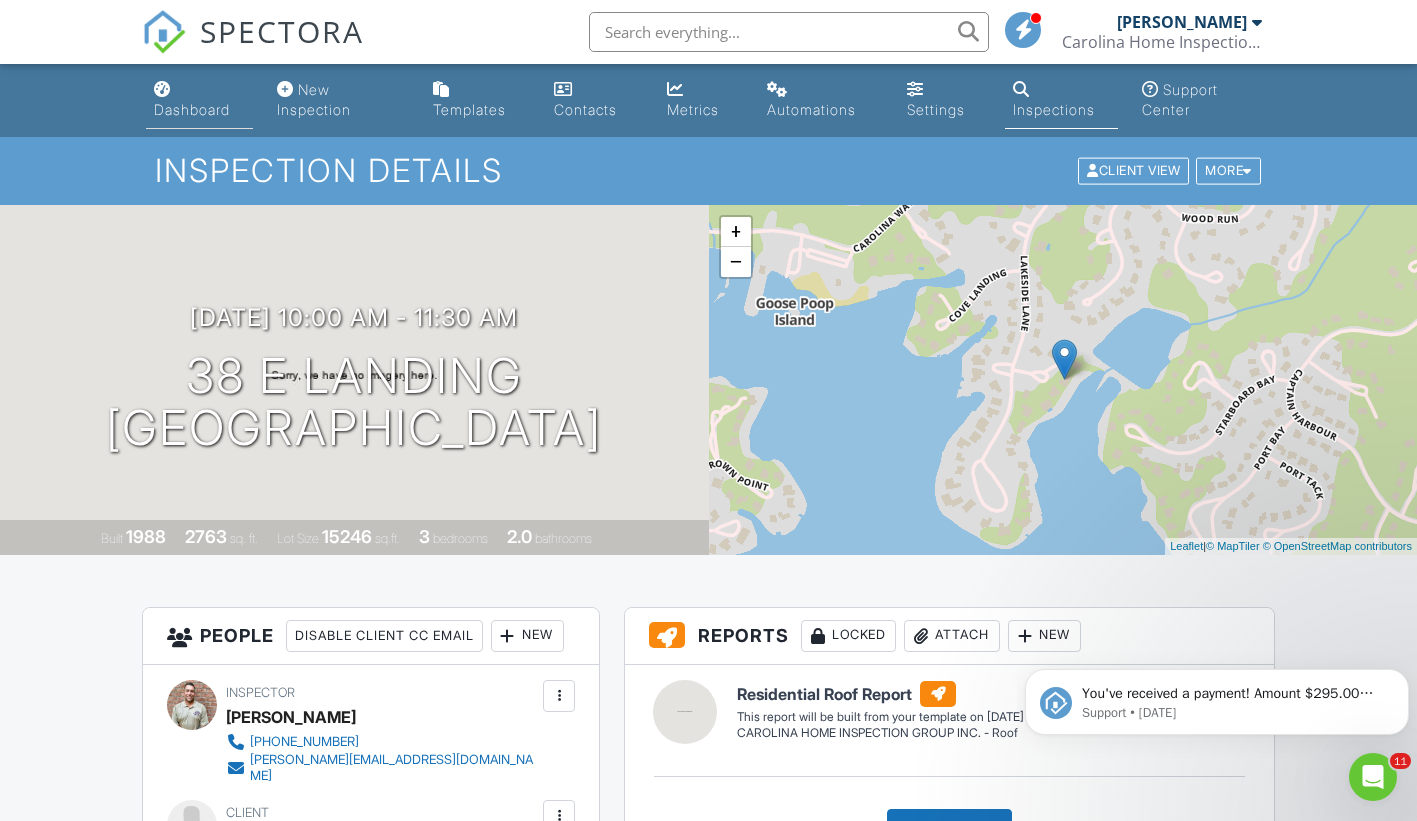 click on "Dashboard" at bounding box center (192, 109) 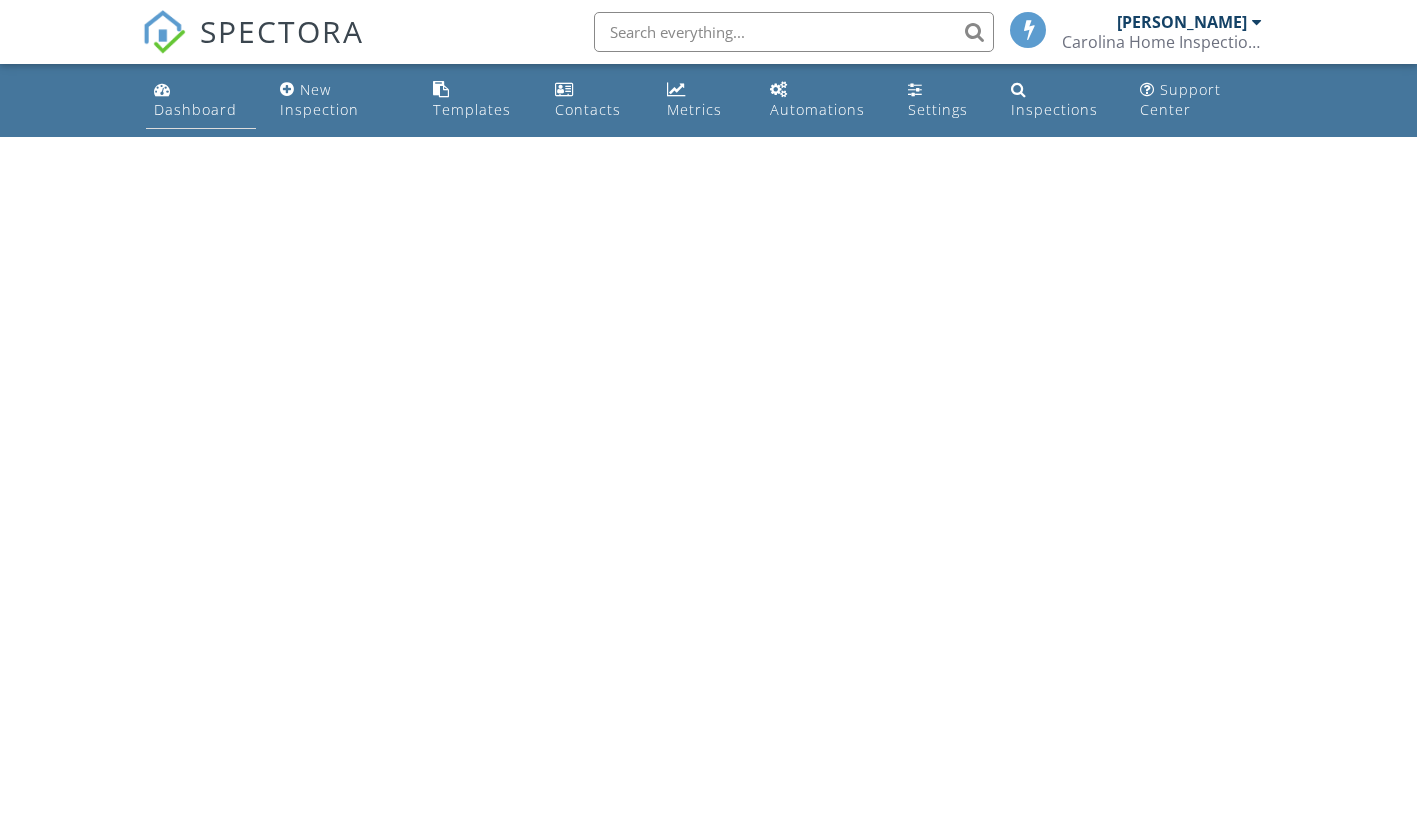 scroll, scrollTop: 0, scrollLeft: 0, axis: both 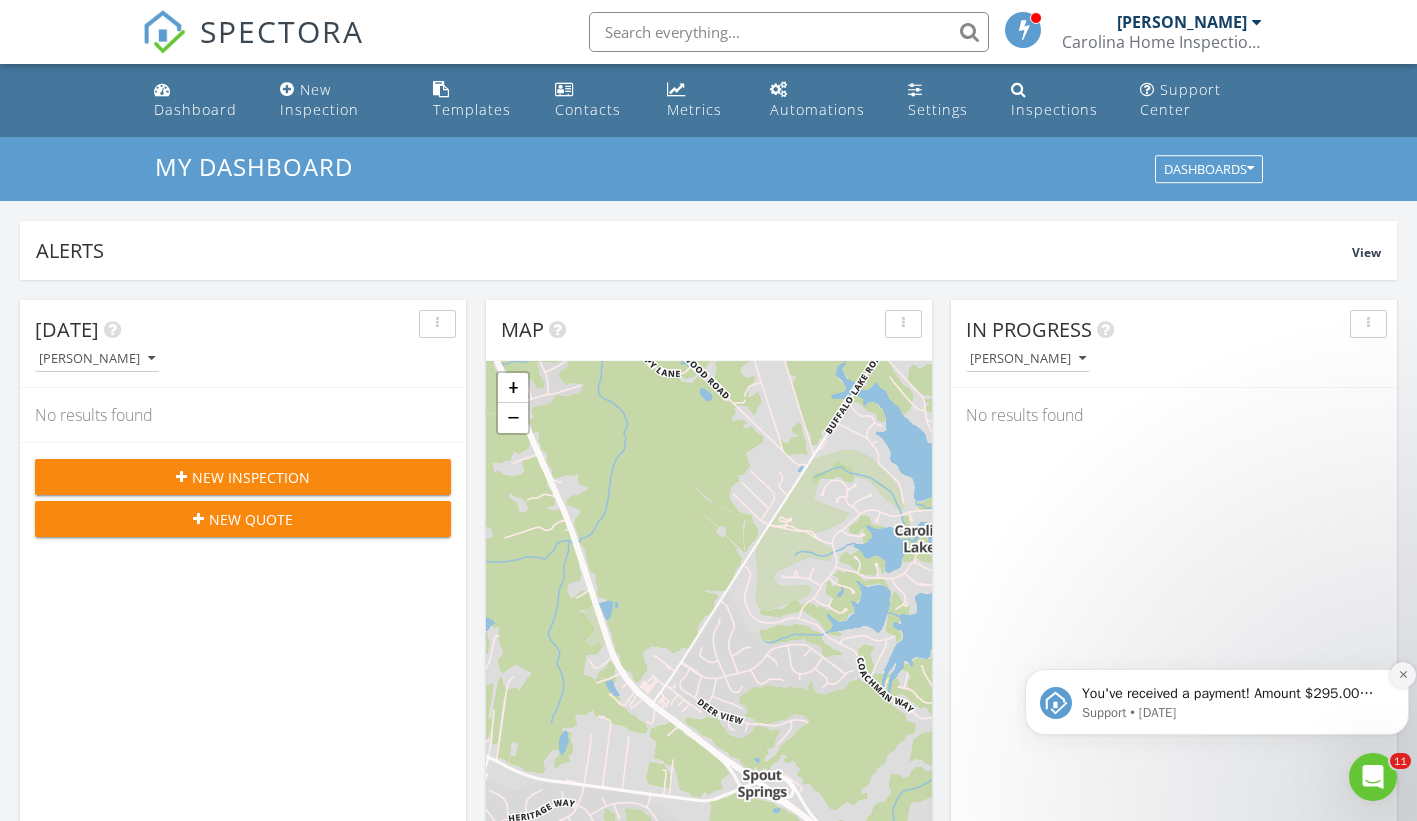 click 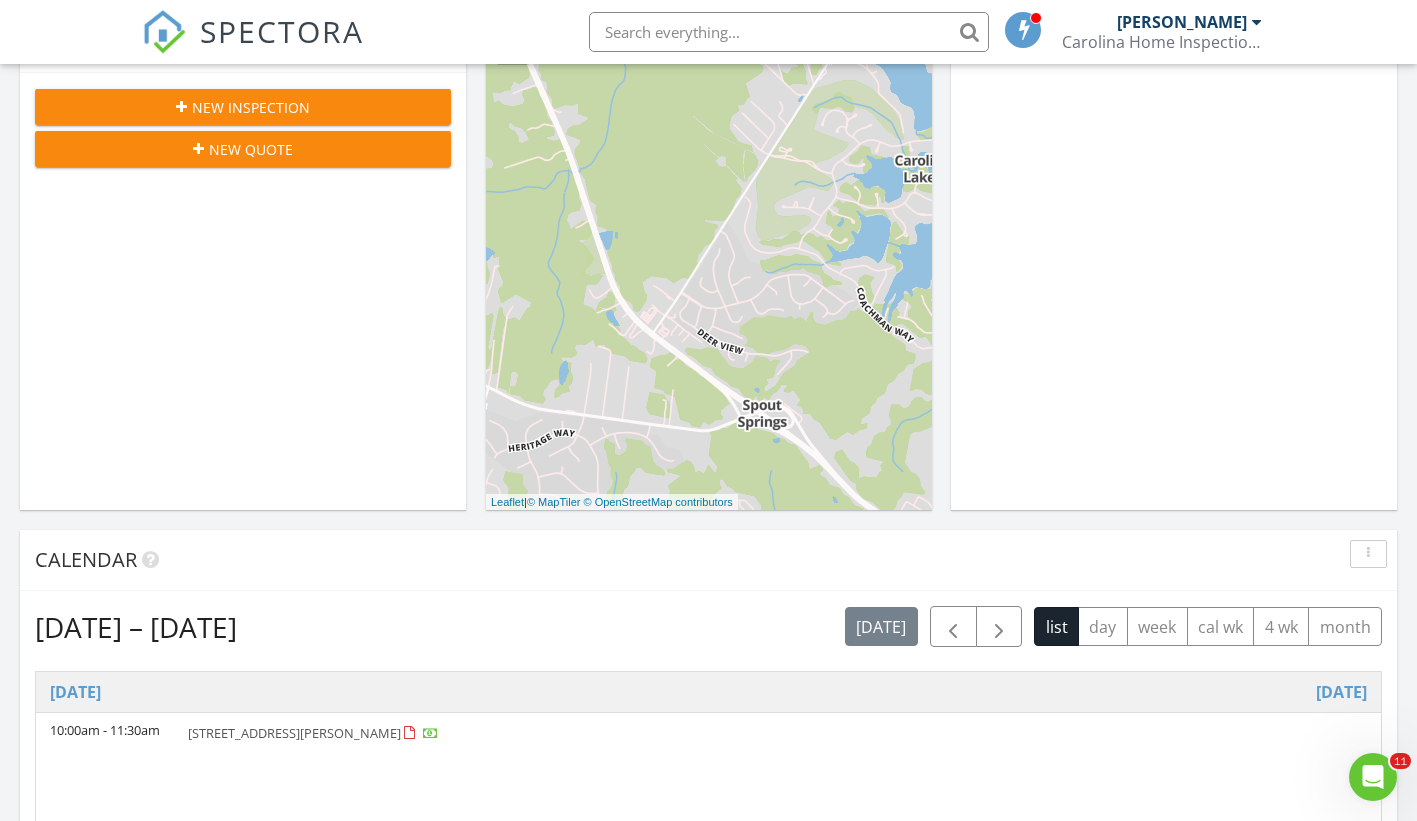 scroll, scrollTop: 400, scrollLeft: 0, axis: vertical 